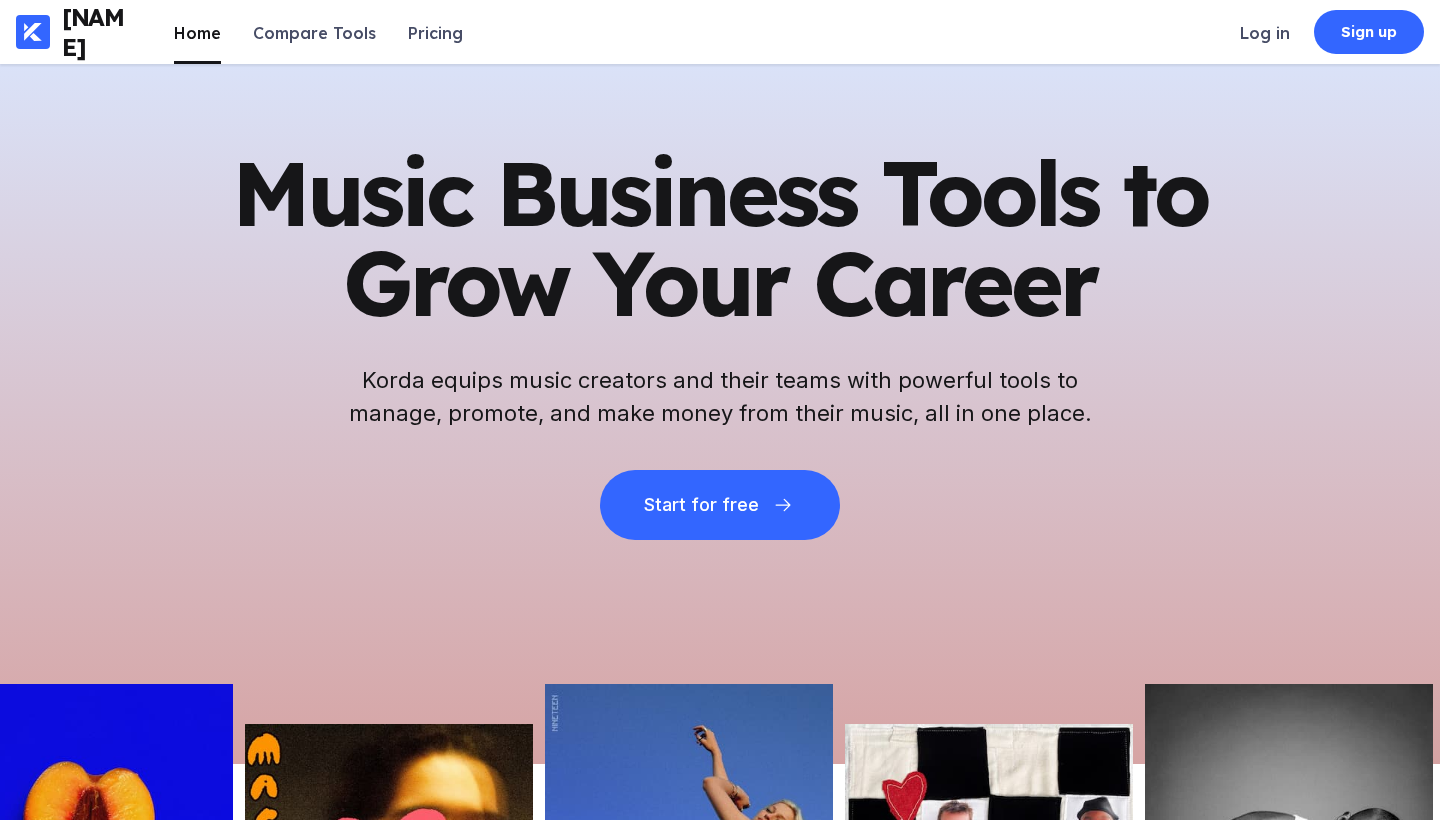scroll, scrollTop: 0, scrollLeft: 0, axis: both 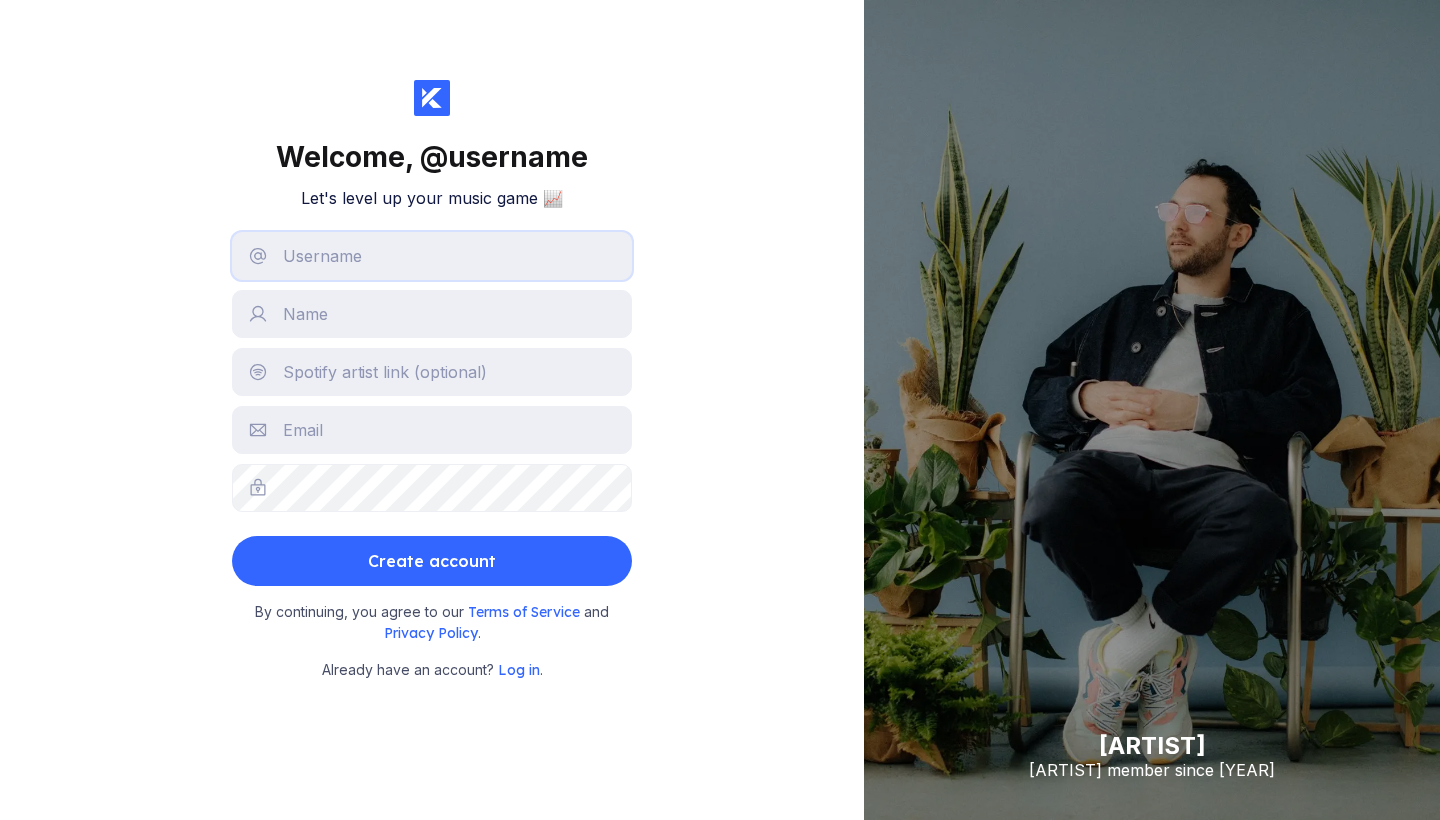 click at bounding box center [432, 256] 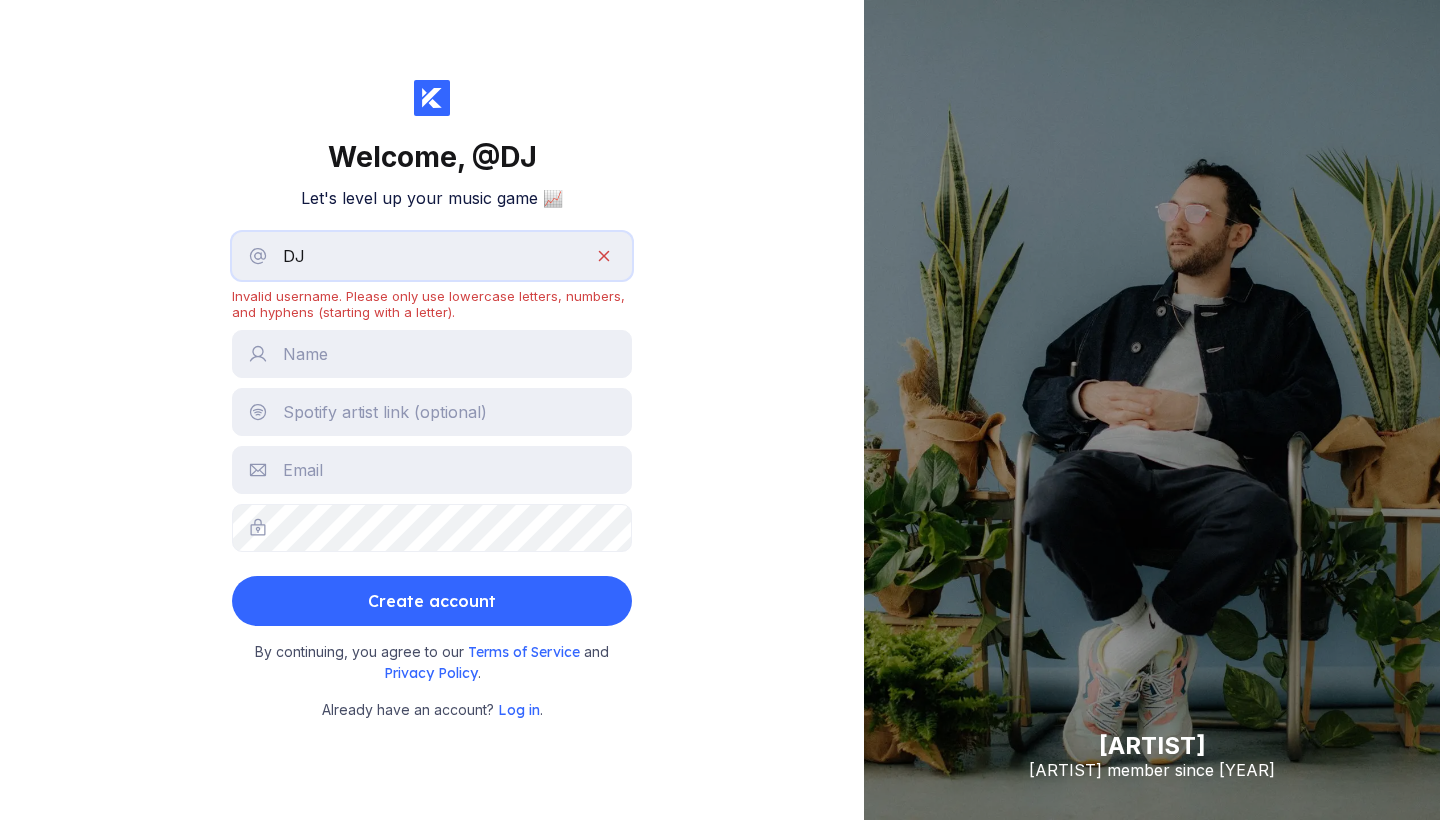 type on "D" 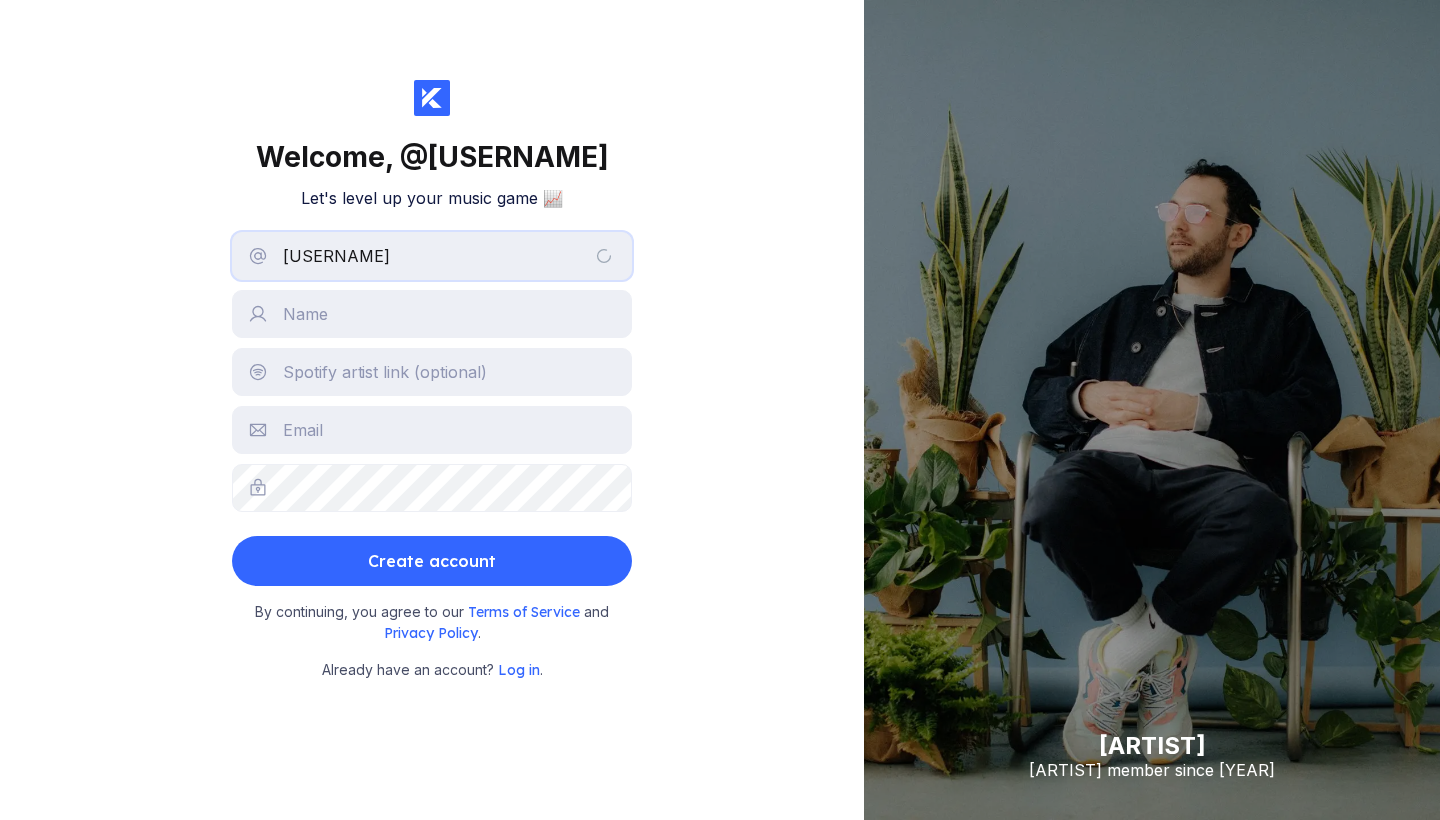 type on "[USERNAME]" 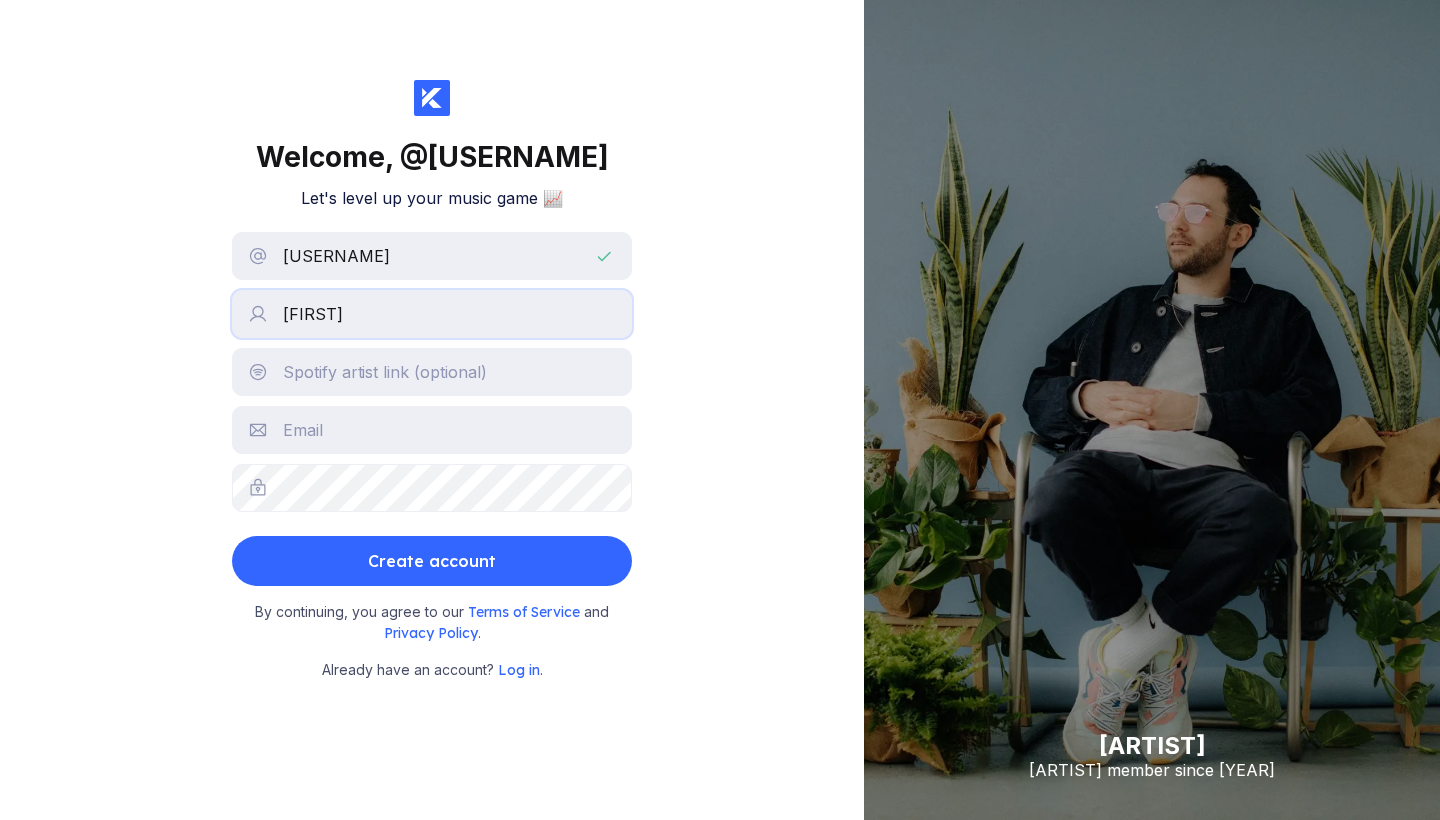 click on "[FIRST]" at bounding box center (432, 314) 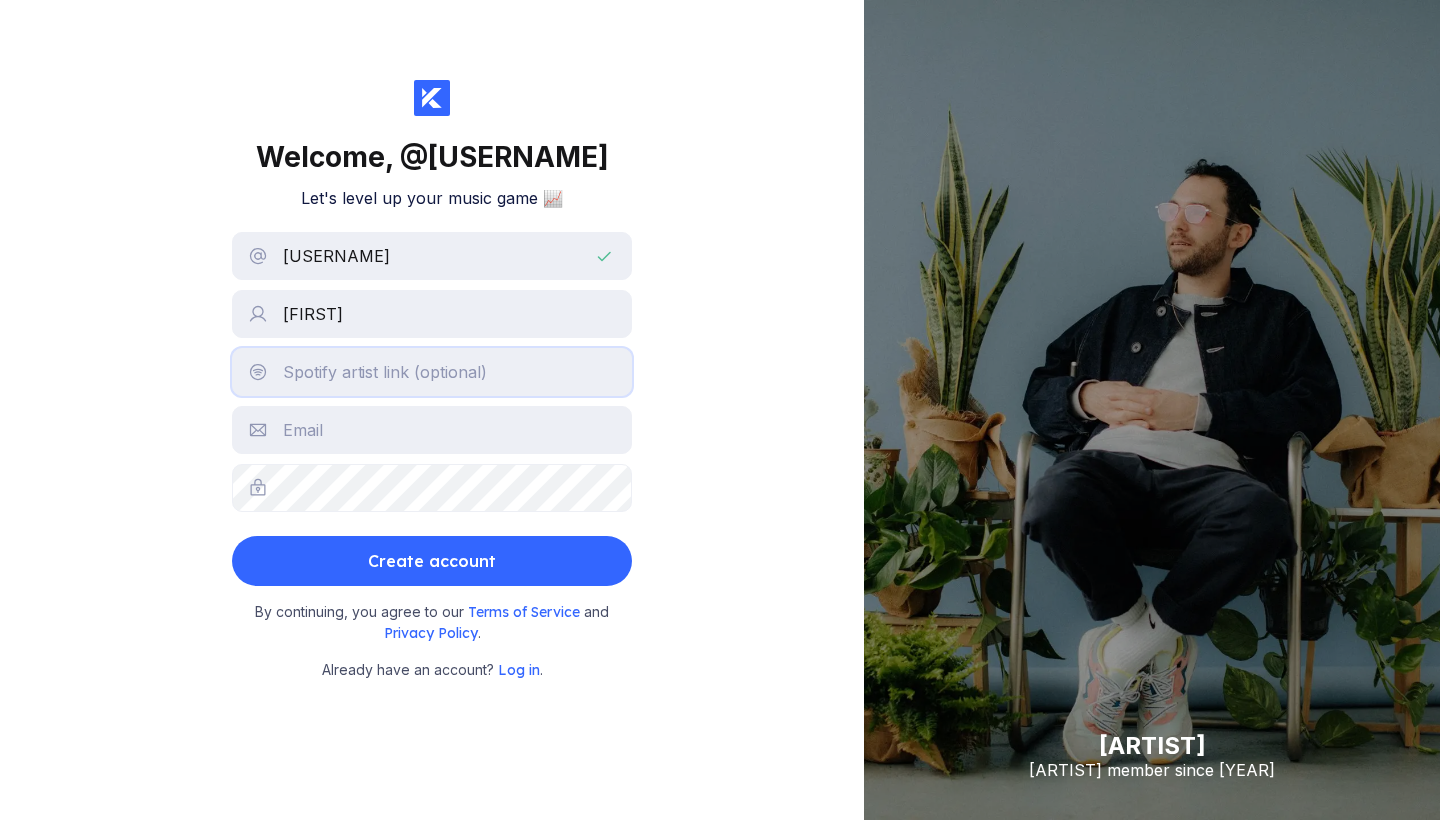 click at bounding box center [432, 372] 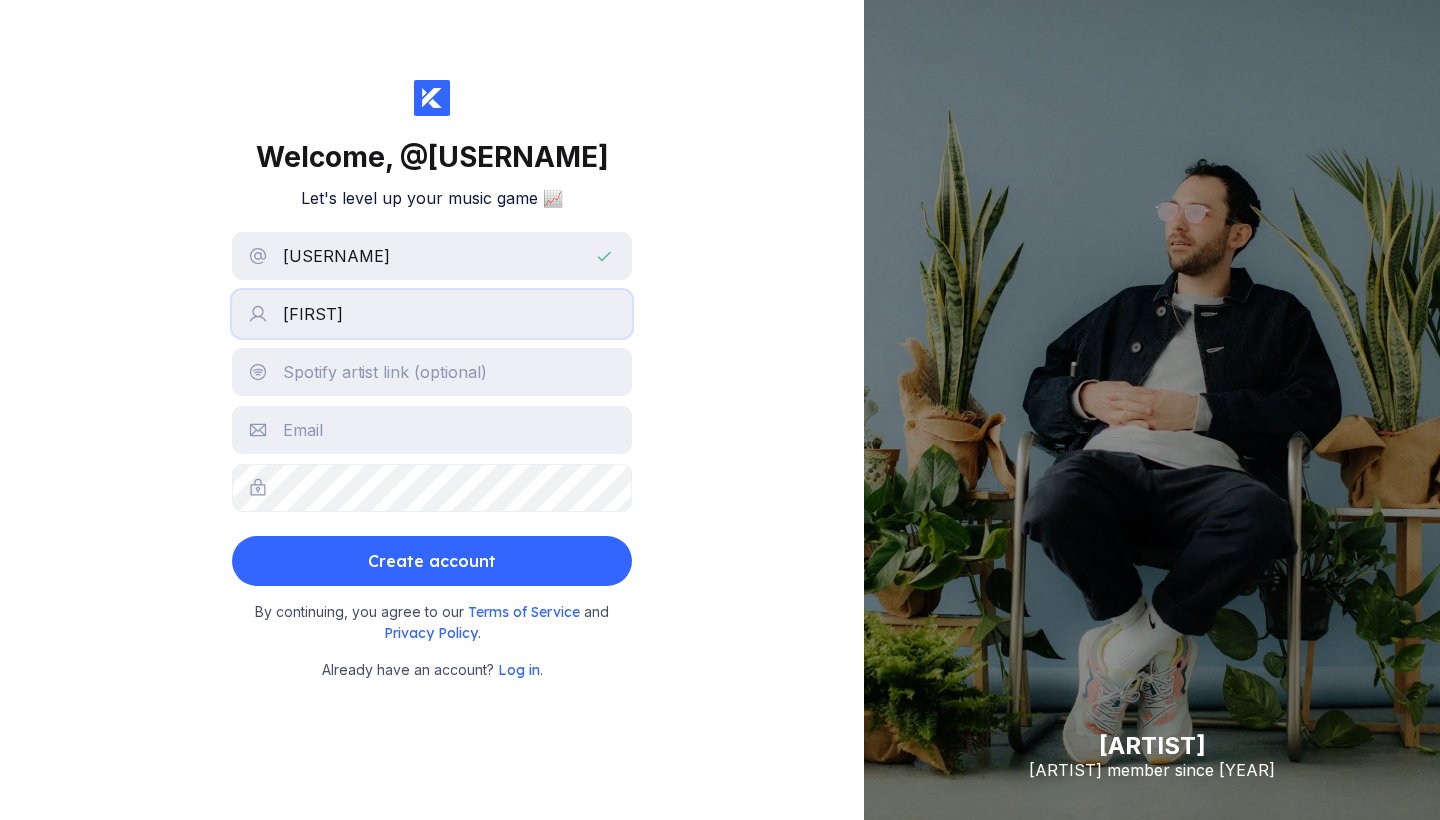 click on "[FIRST]" at bounding box center (432, 314) 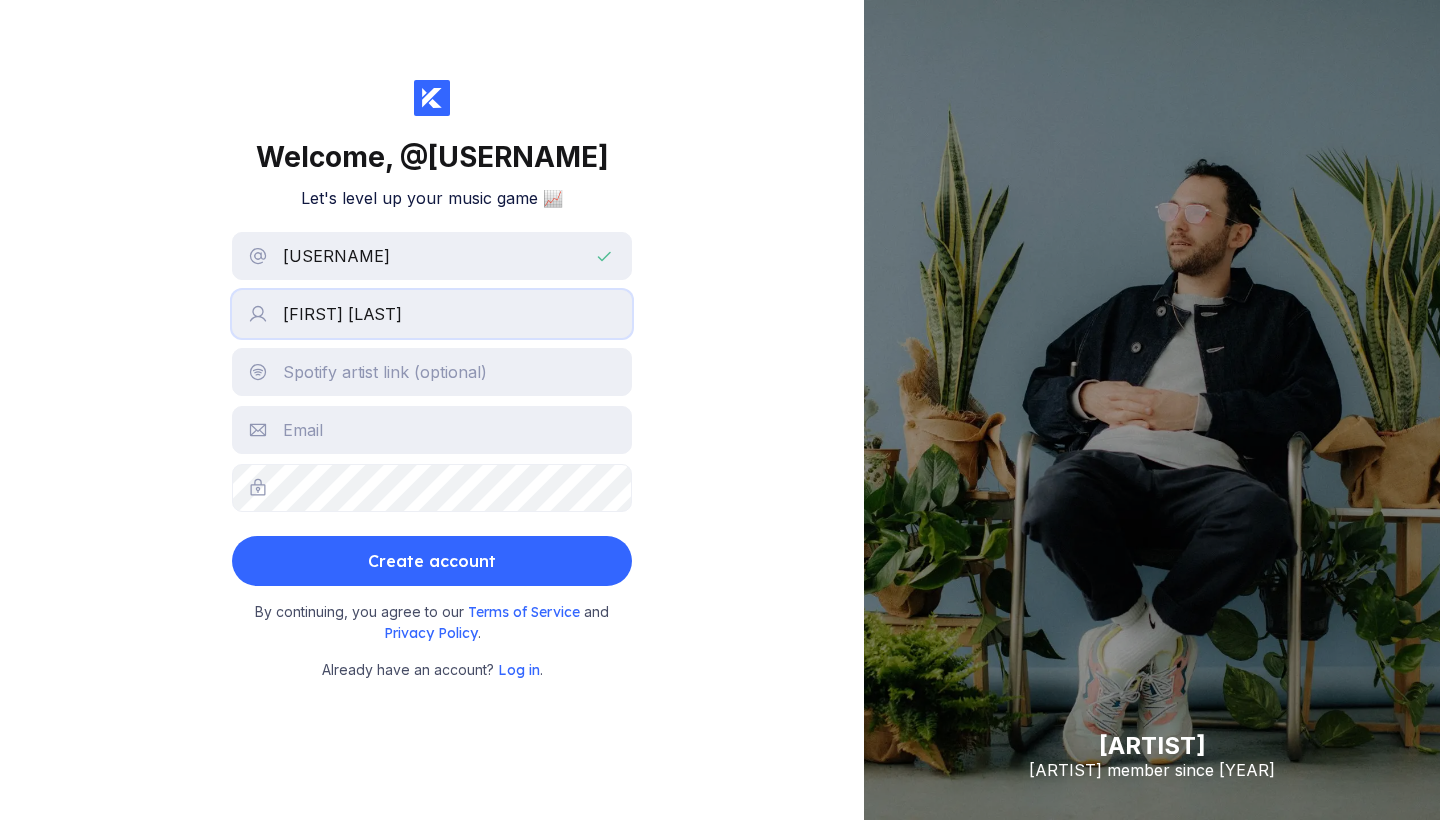type on "[FIRST] [LAST]" 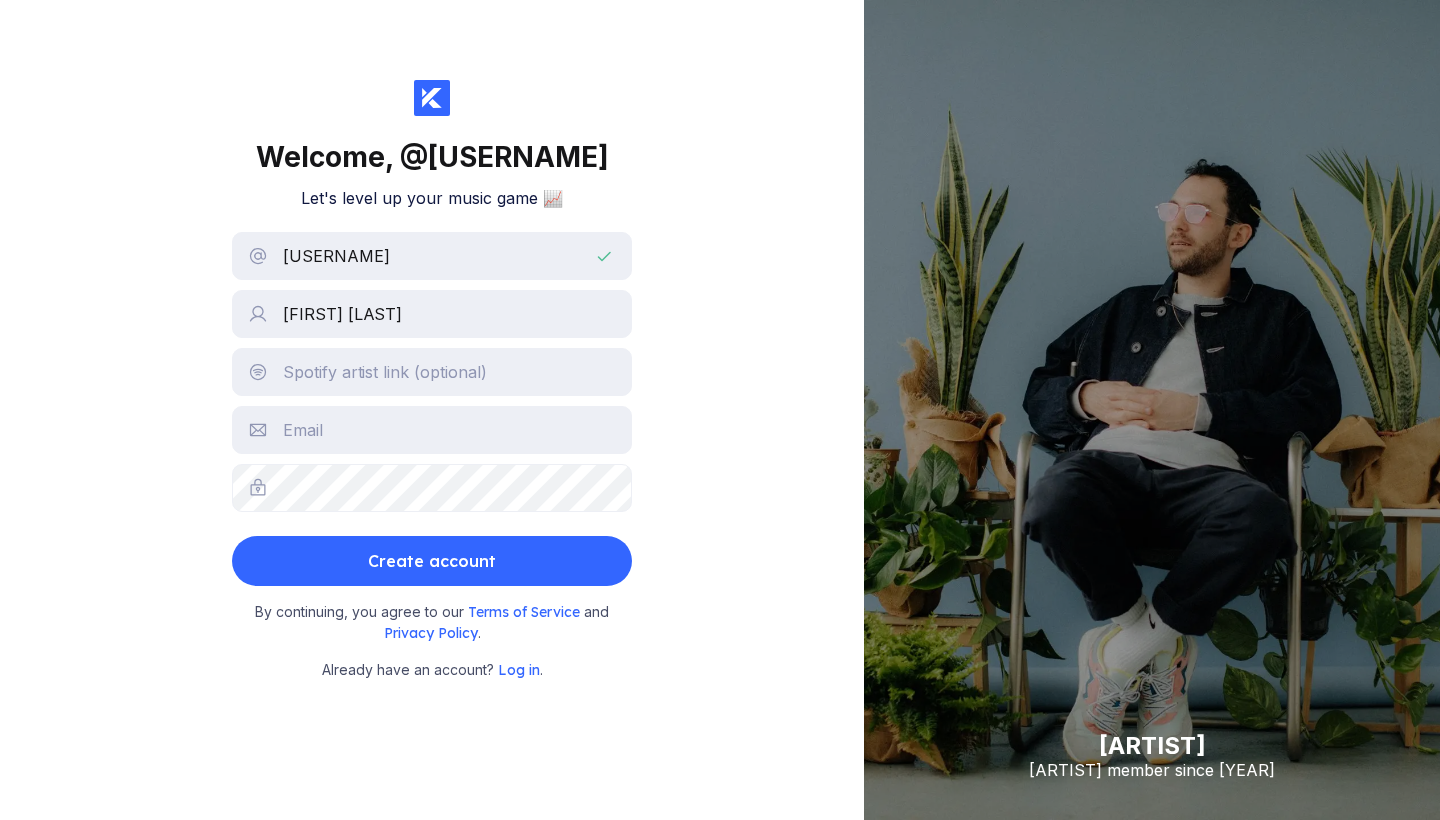 click on "Welcome,   @ djmichaelangel0 Let's level up your music game 📈 djmichaelangel0 Michael Petro Create account By continuing, you agree to our   Terms of Service   and   Privacy Policy . Already have an account?   Log in ." at bounding box center (432, 410) 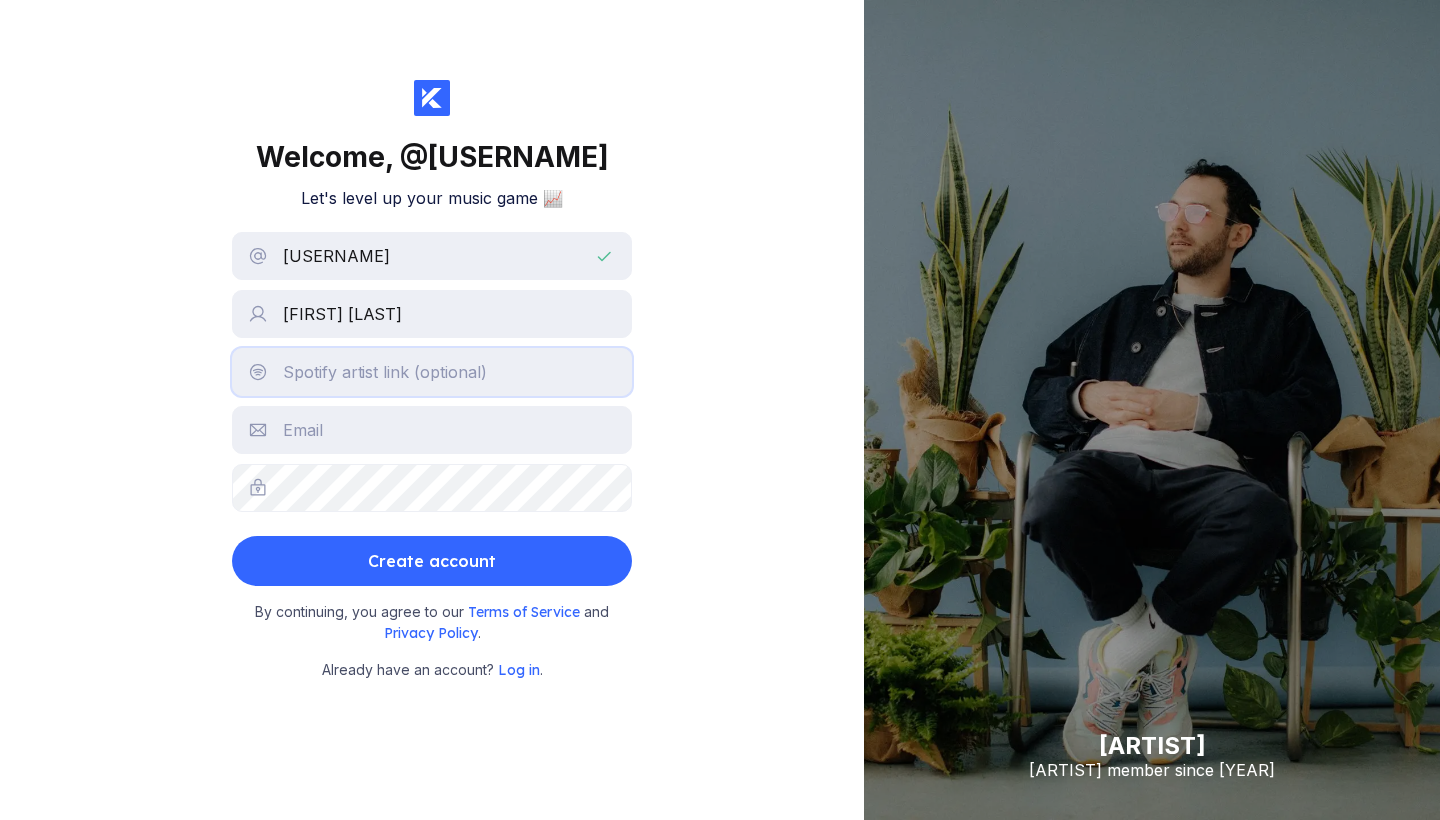 click at bounding box center [432, 372] 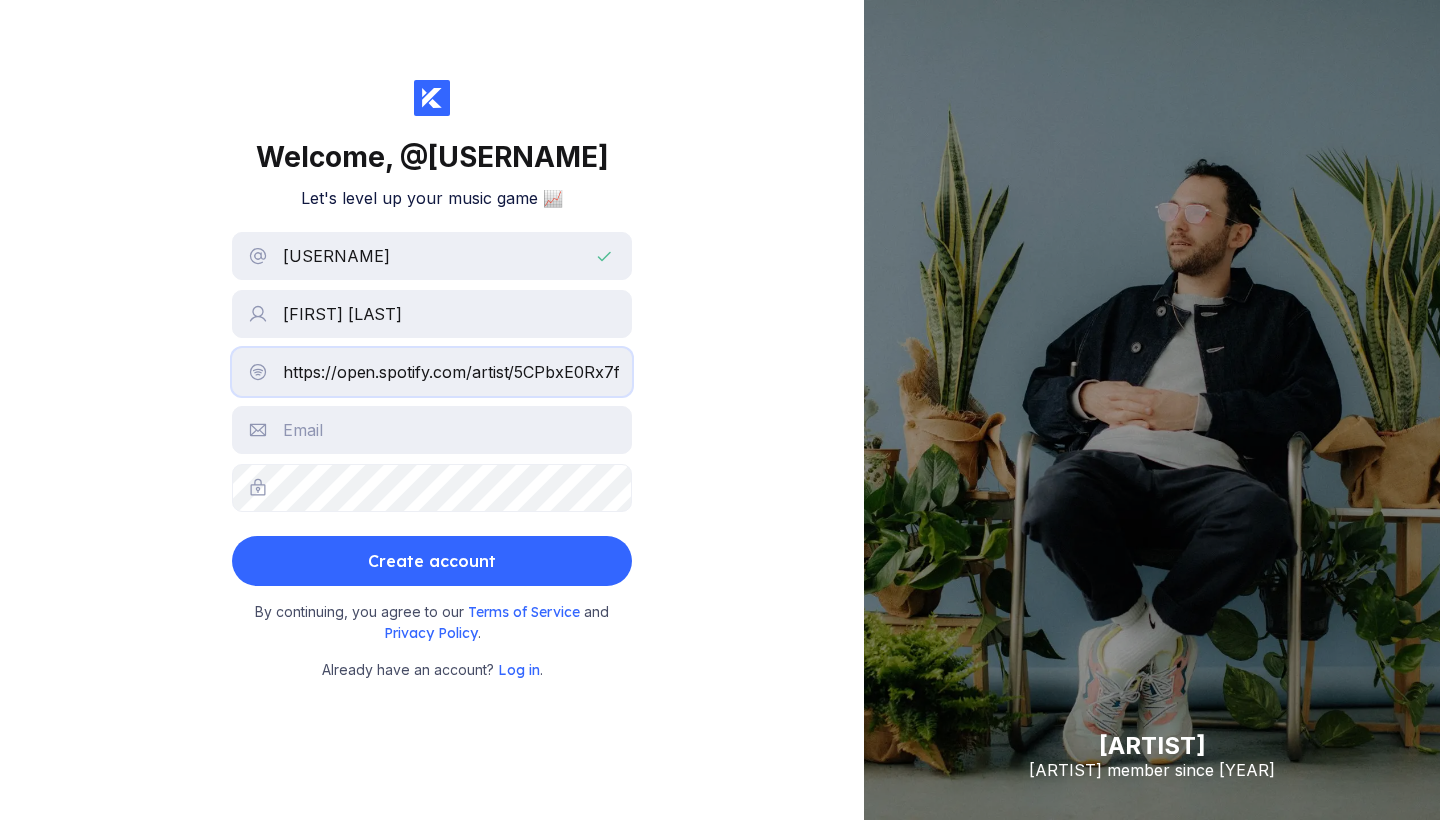 scroll, scrollTop: 0, scrollLeft: 0, axis: both 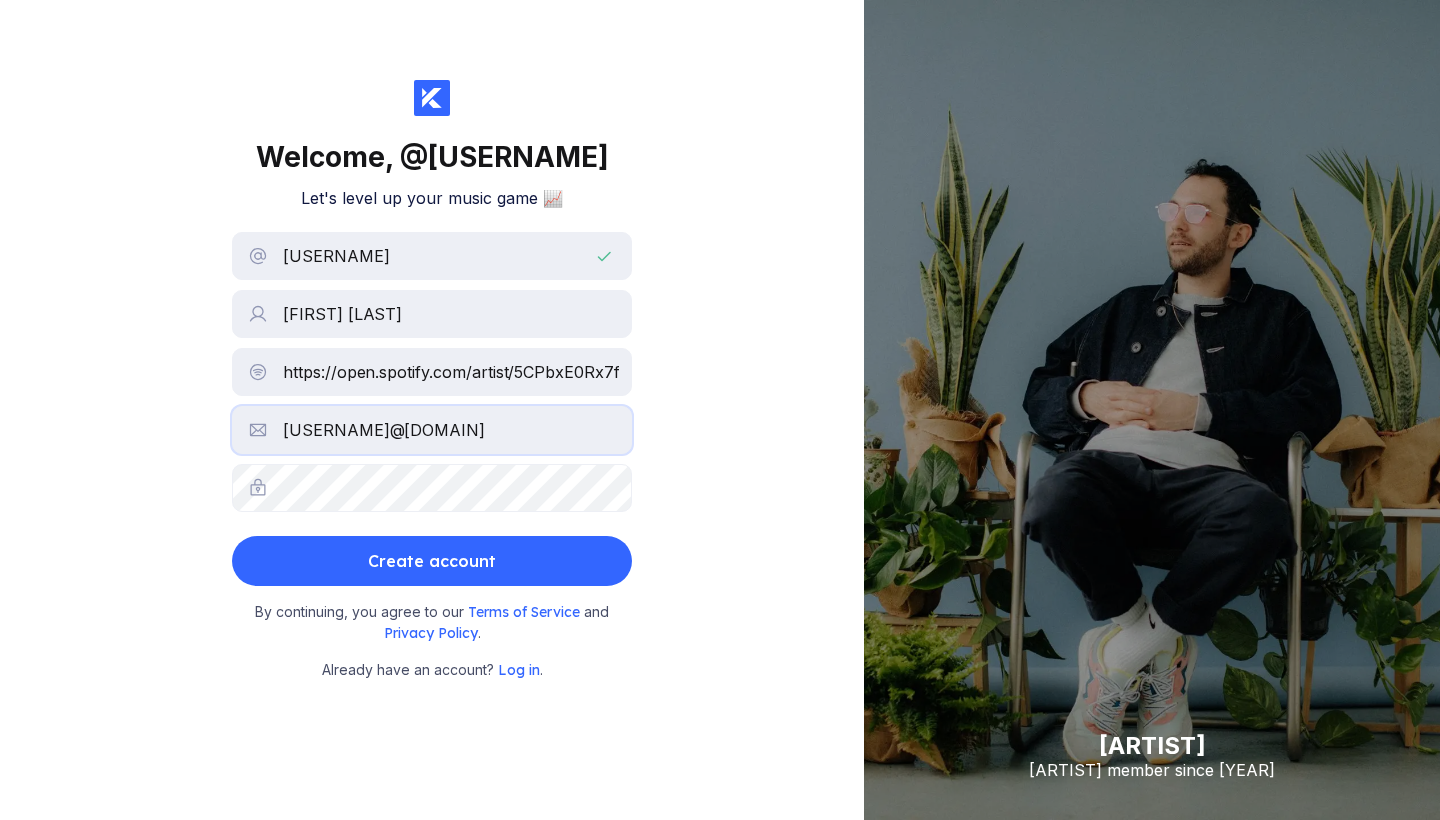 type on "michaelangel0.music8@gmail.com" 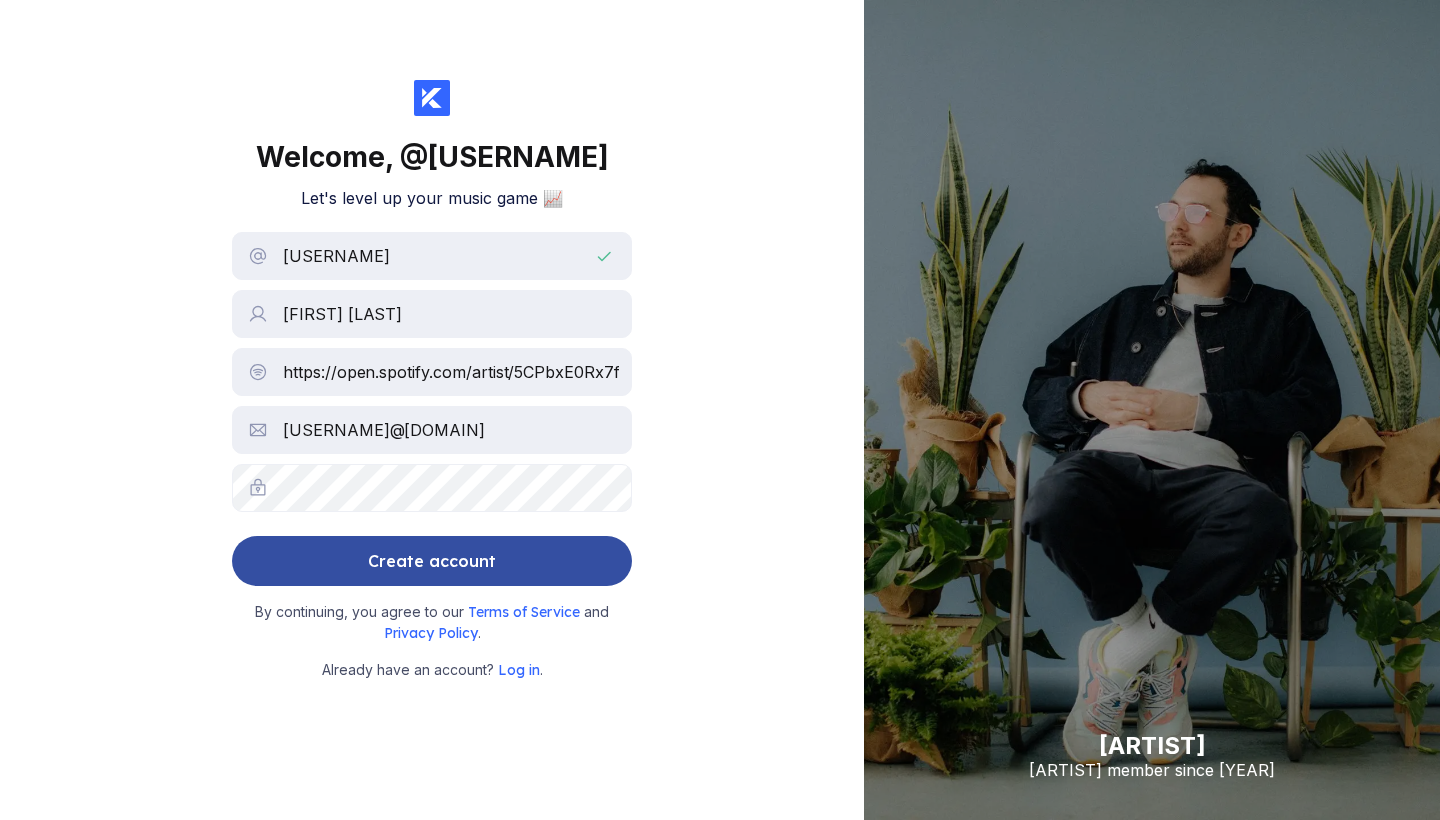 click on "Create account" at bounding box center [432, 561] 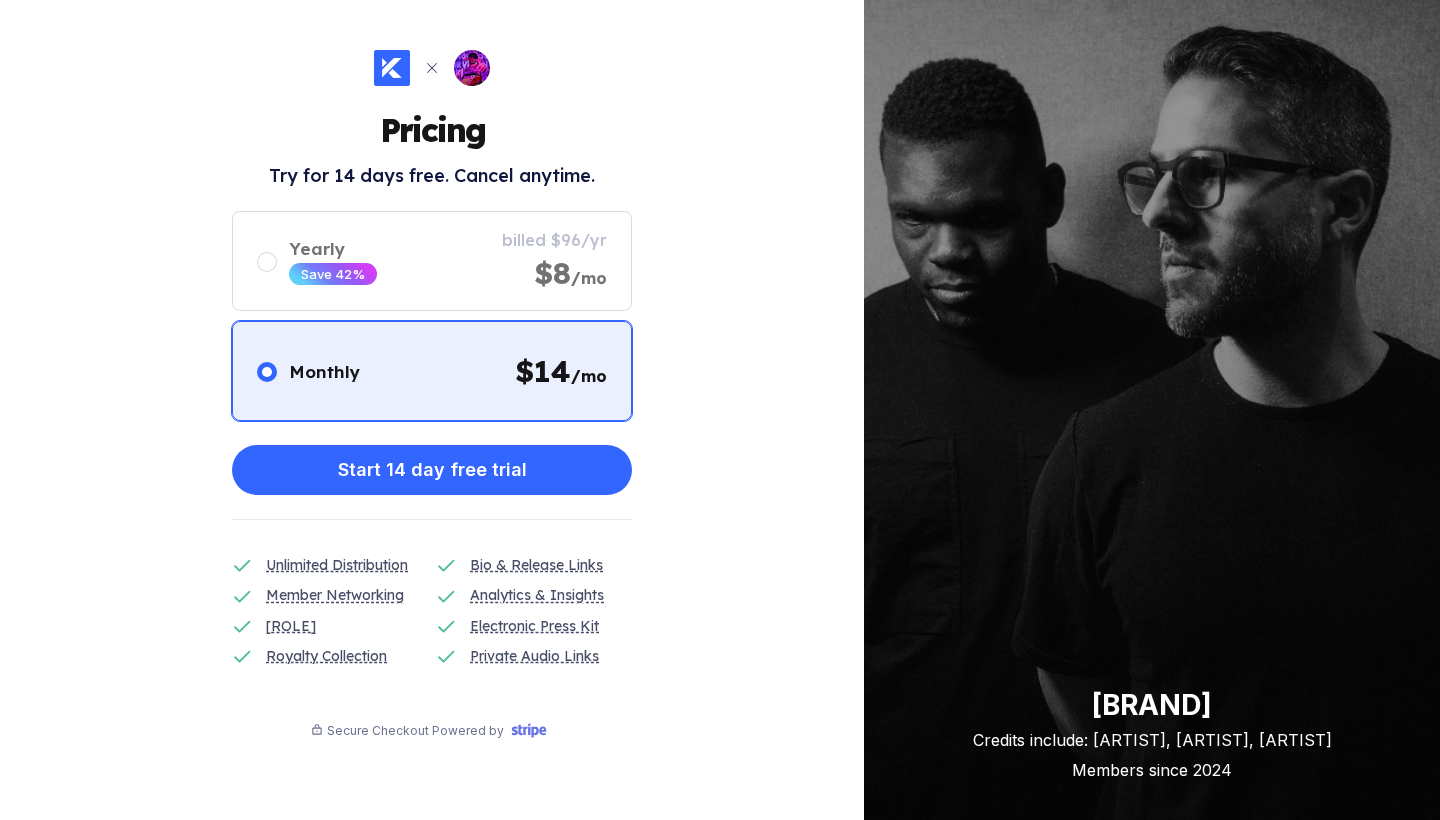 scroll, scrollTop: 0, scrollLeft: 0, axis: both 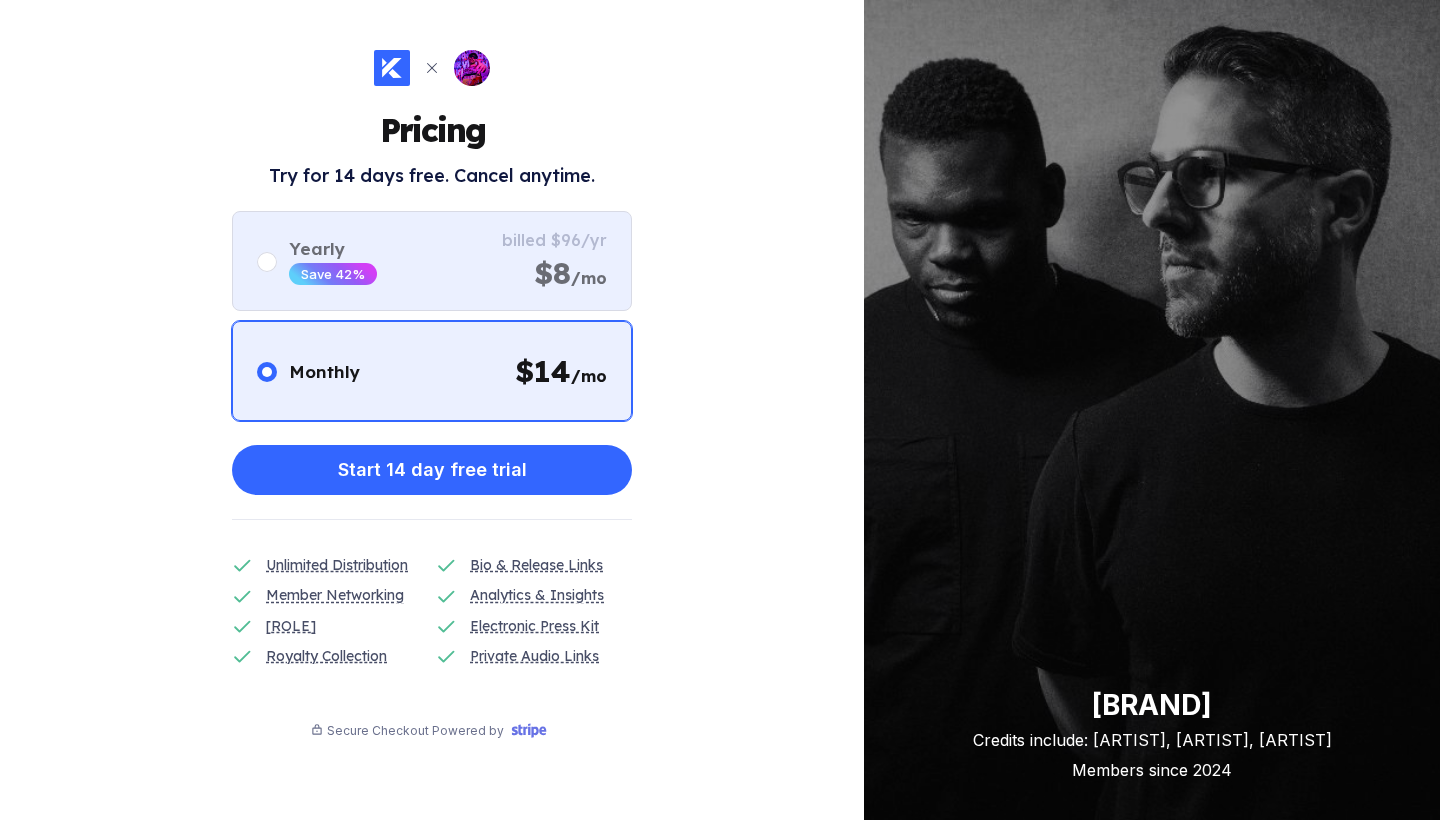 click on "Yearly Save 42% billed $96/yr $8  /mo" at bounding box center [432, 261] 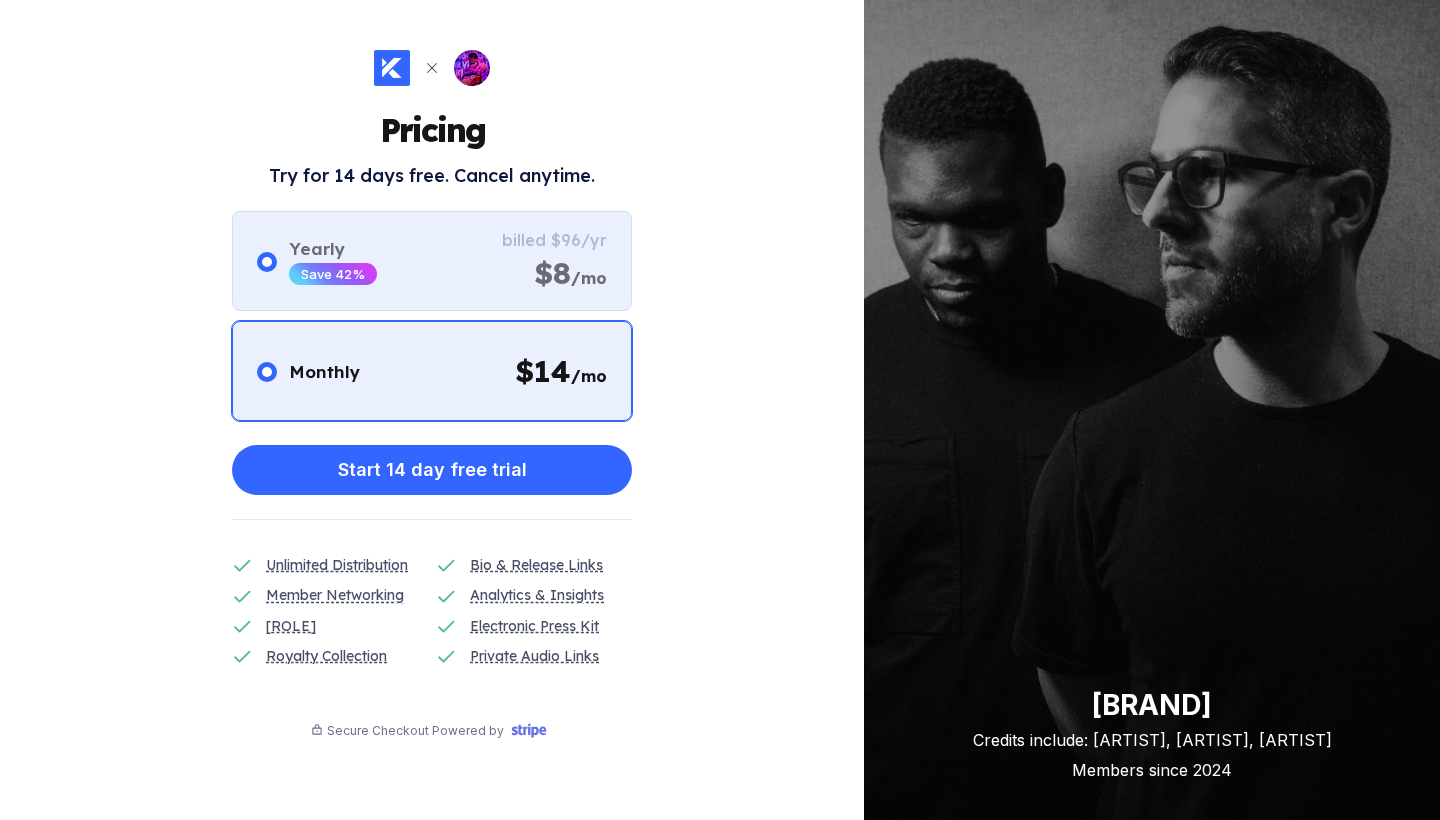 radio on "false" 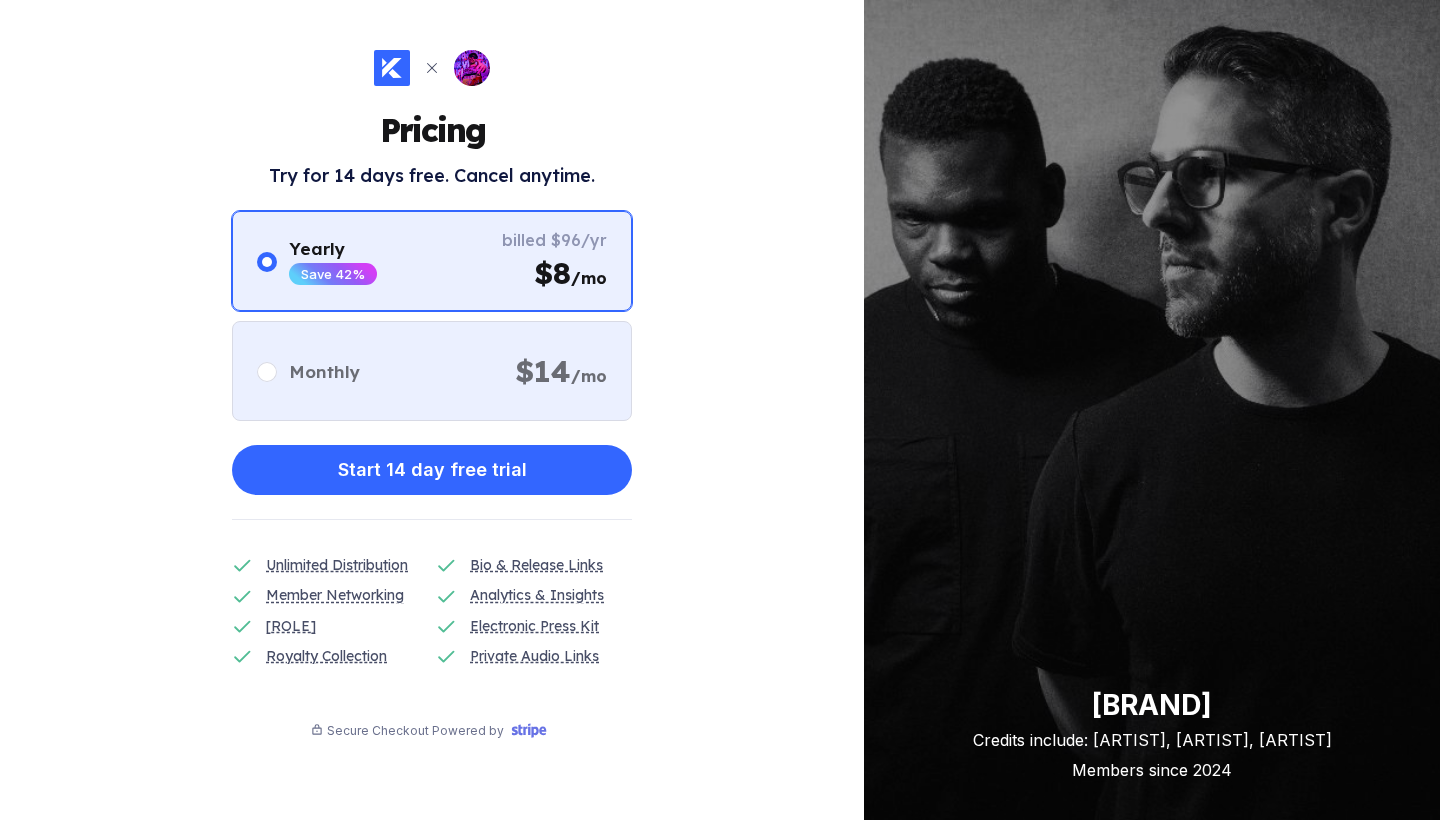 scroll, scrollTop: 0, scrollLeft: 0, axis: both 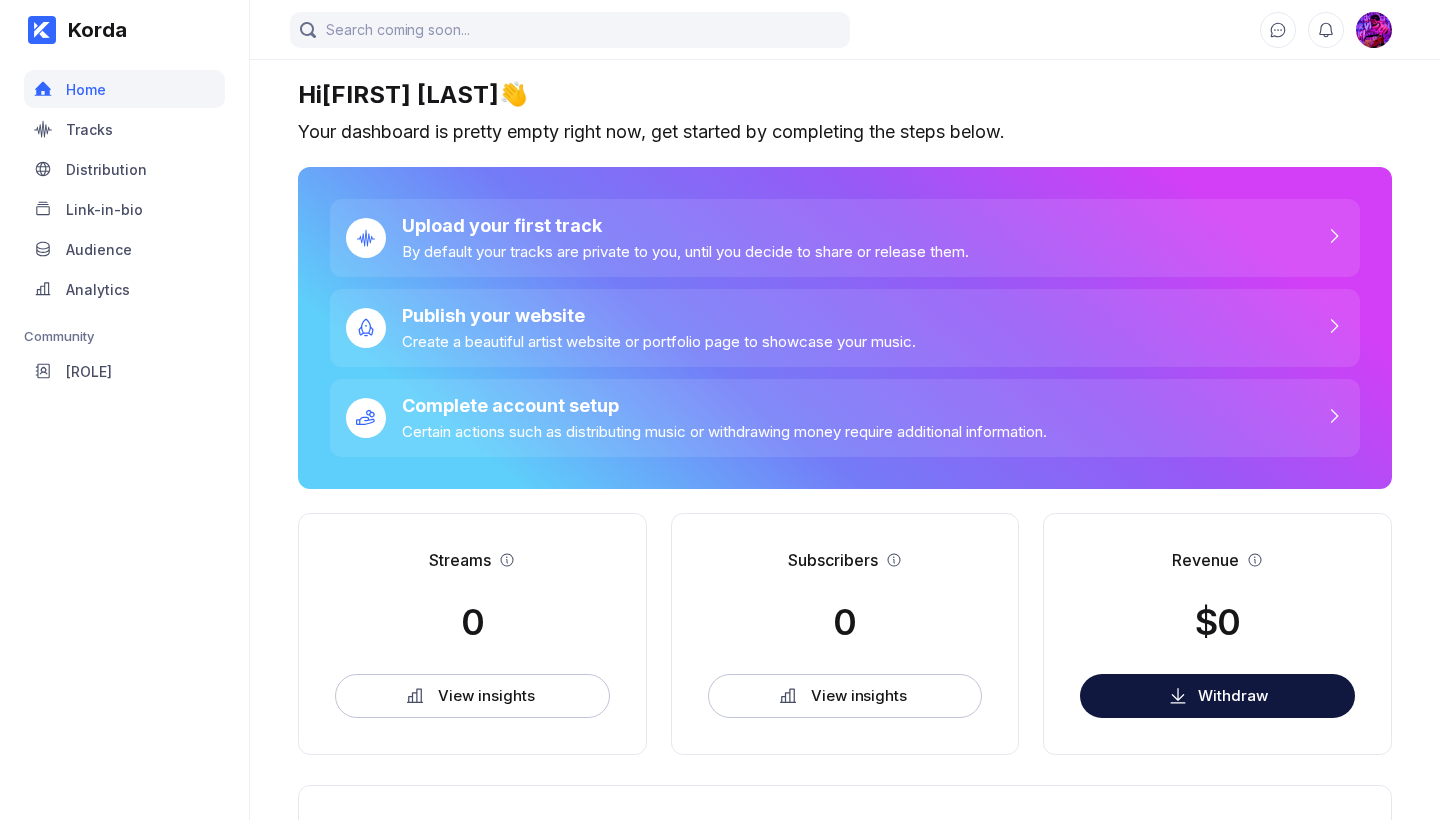 click at bounding box center (1374, 30) 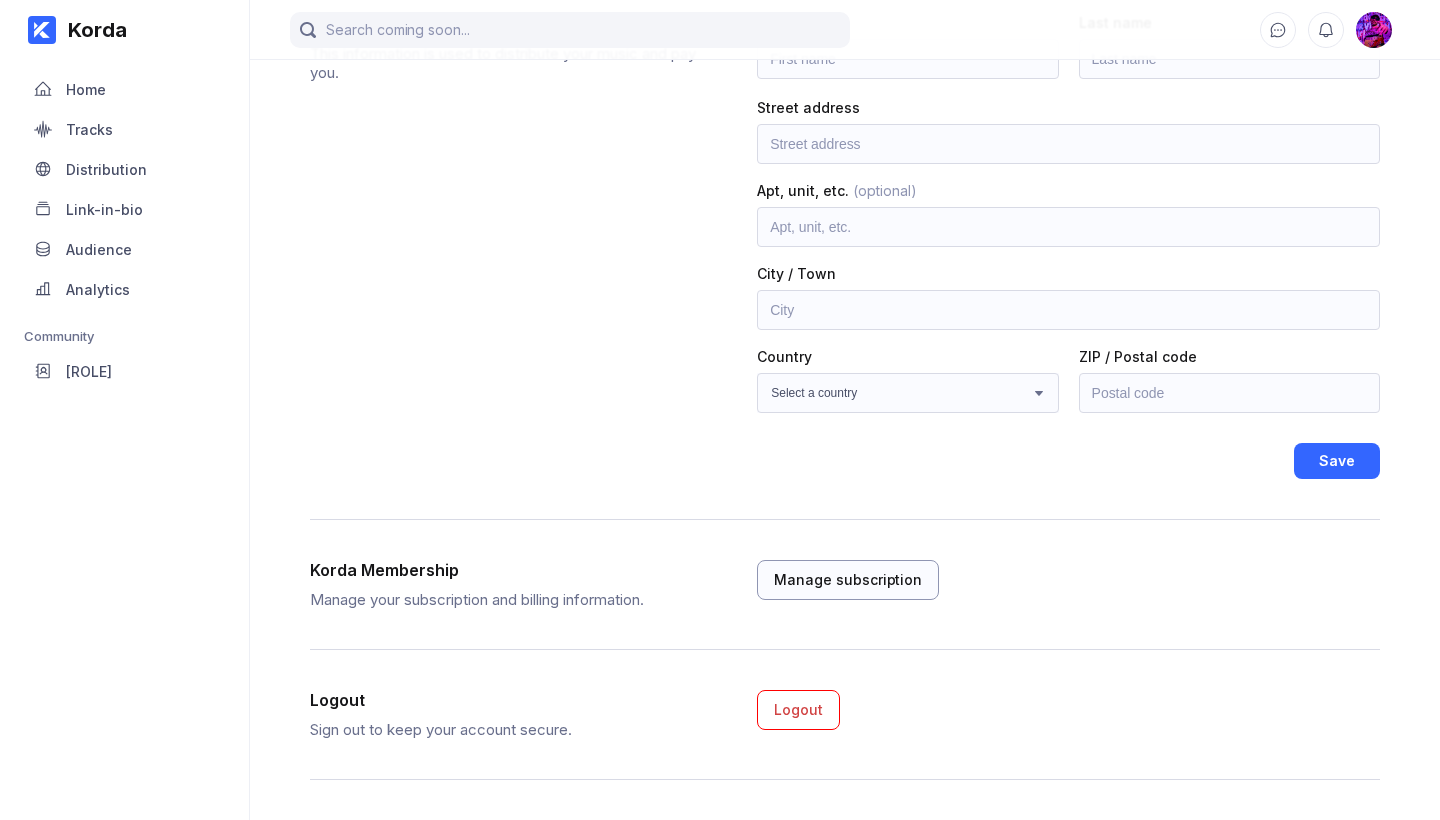 scroll, scrollTop: 186, scrollLeft: 0, axis: vertical 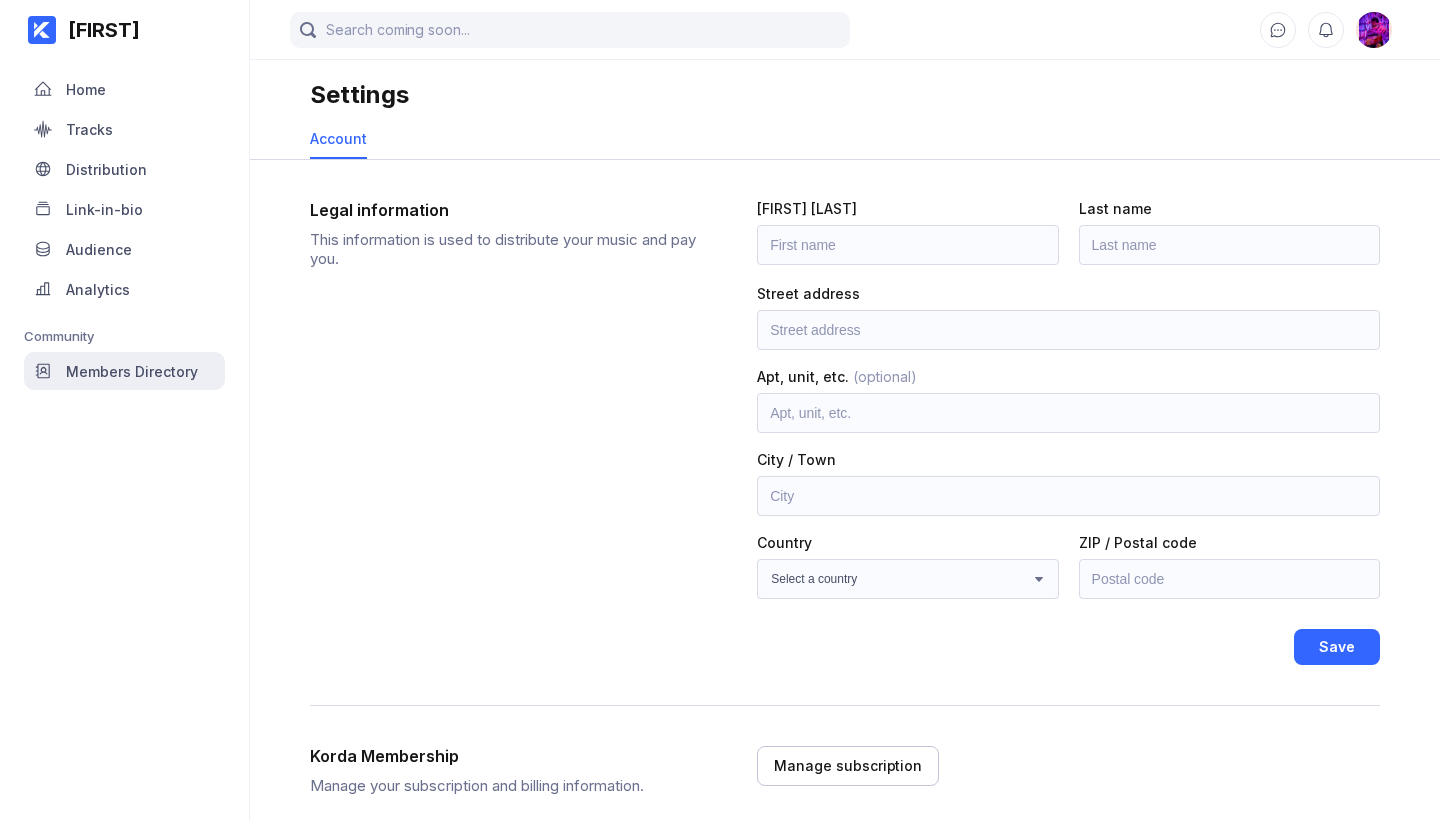 click on "[ROLE]" at bounding box center [124, 371] 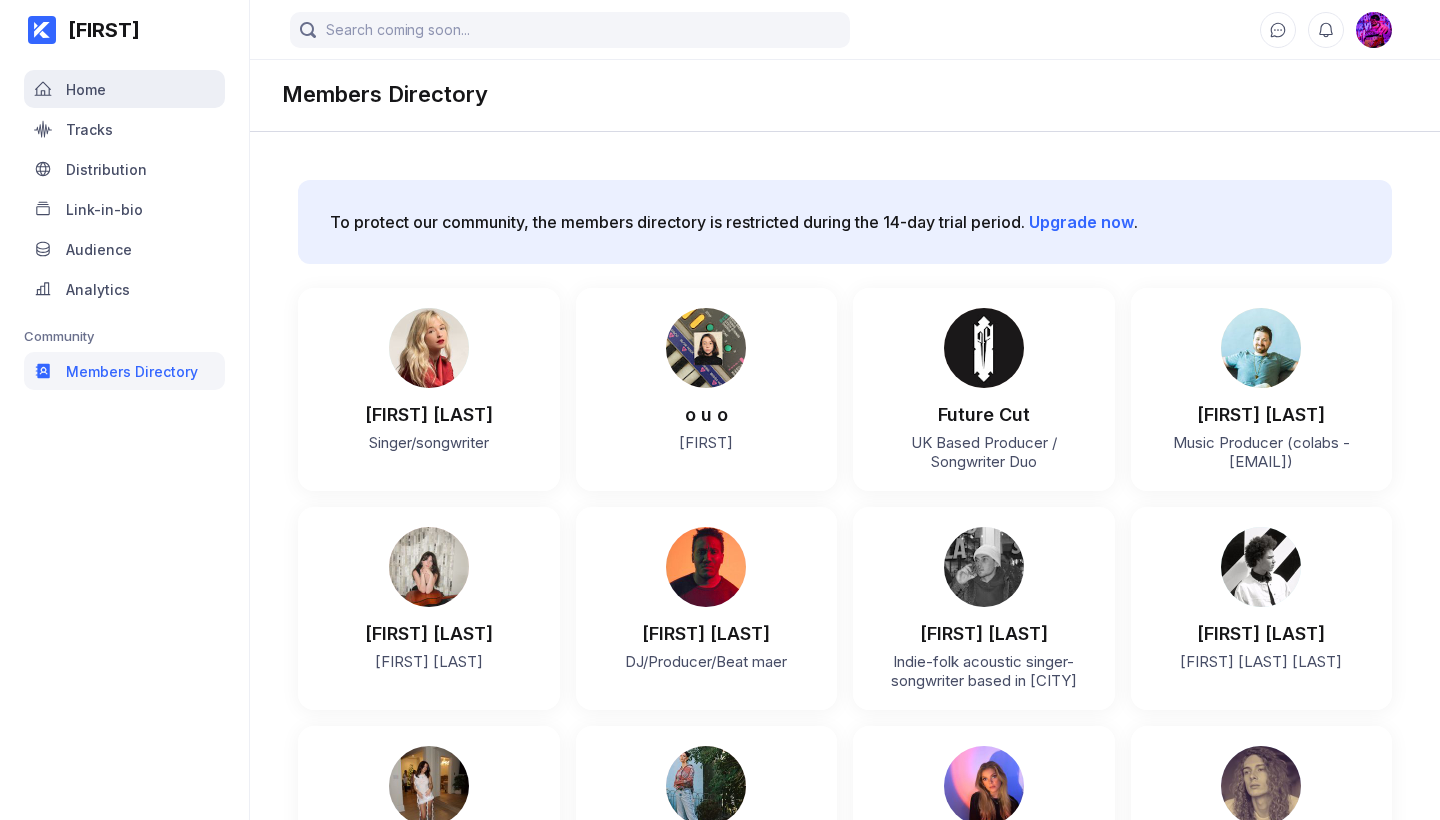 click on "Home" at bounding box center [124, 89] 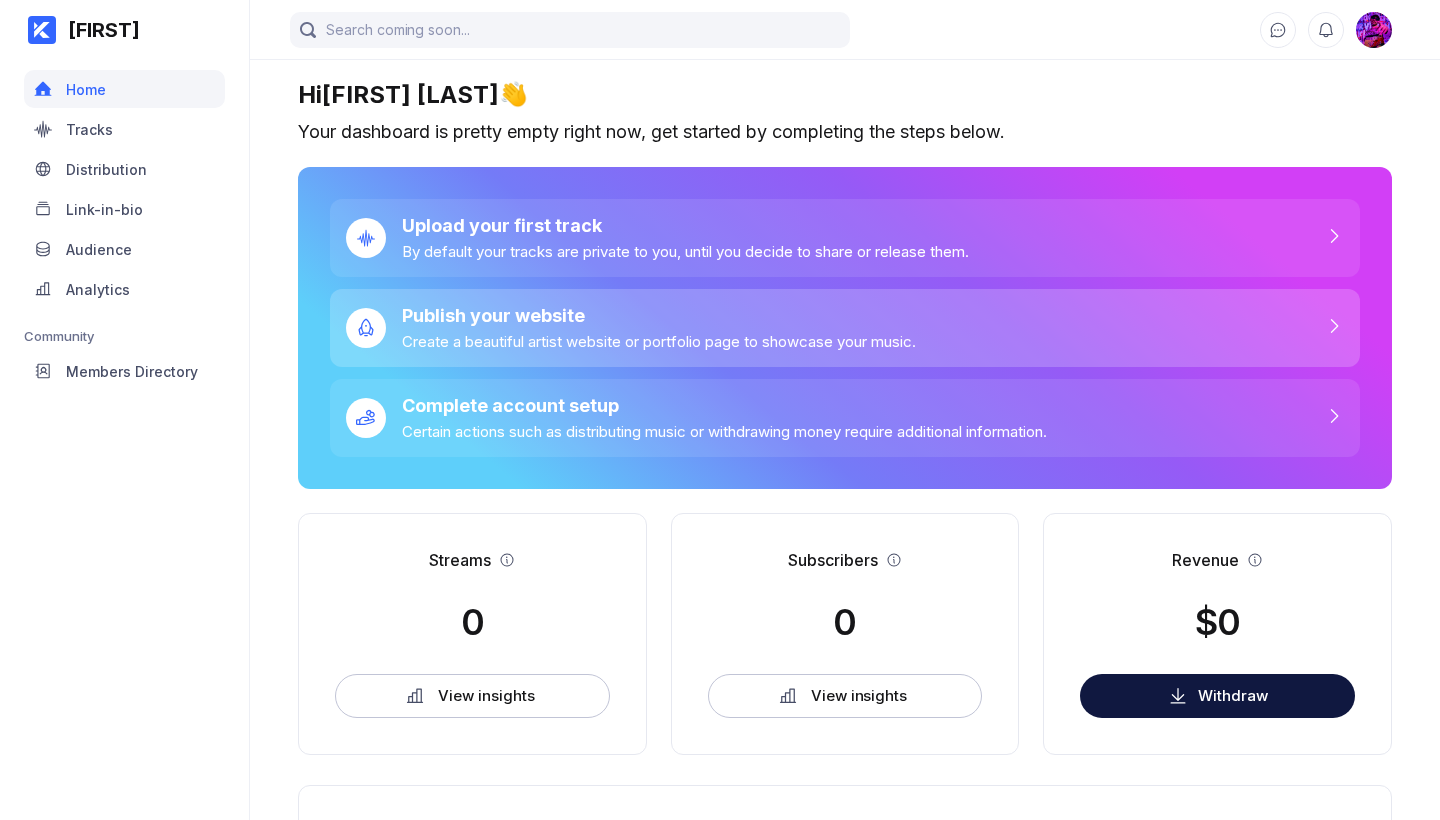 scroll, scrollTop: 0, scrollLeft: 0, axis: both 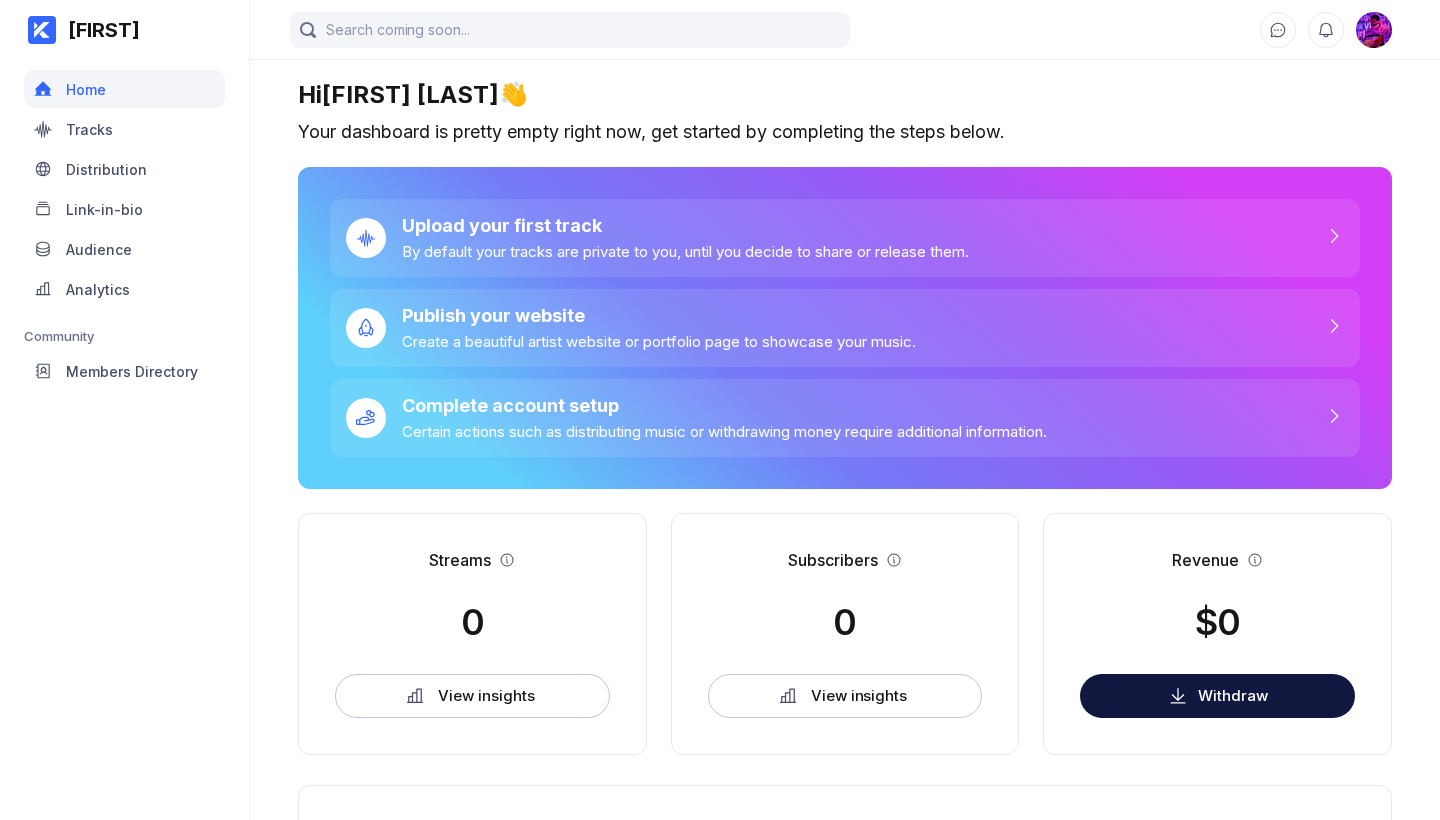 click at bounding box center (1374, 30) 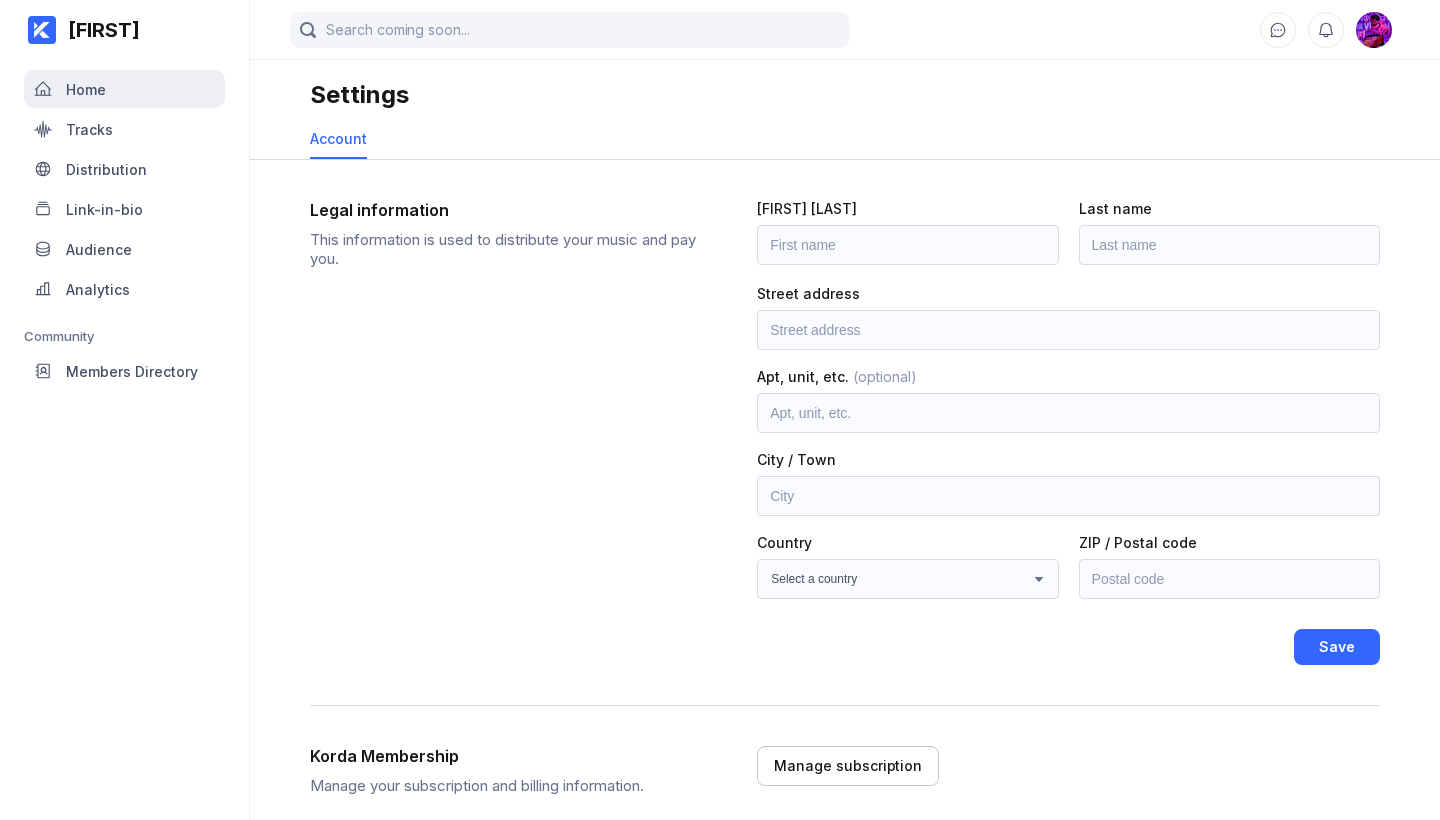 click on "Home" at bounding box center [124, 89] 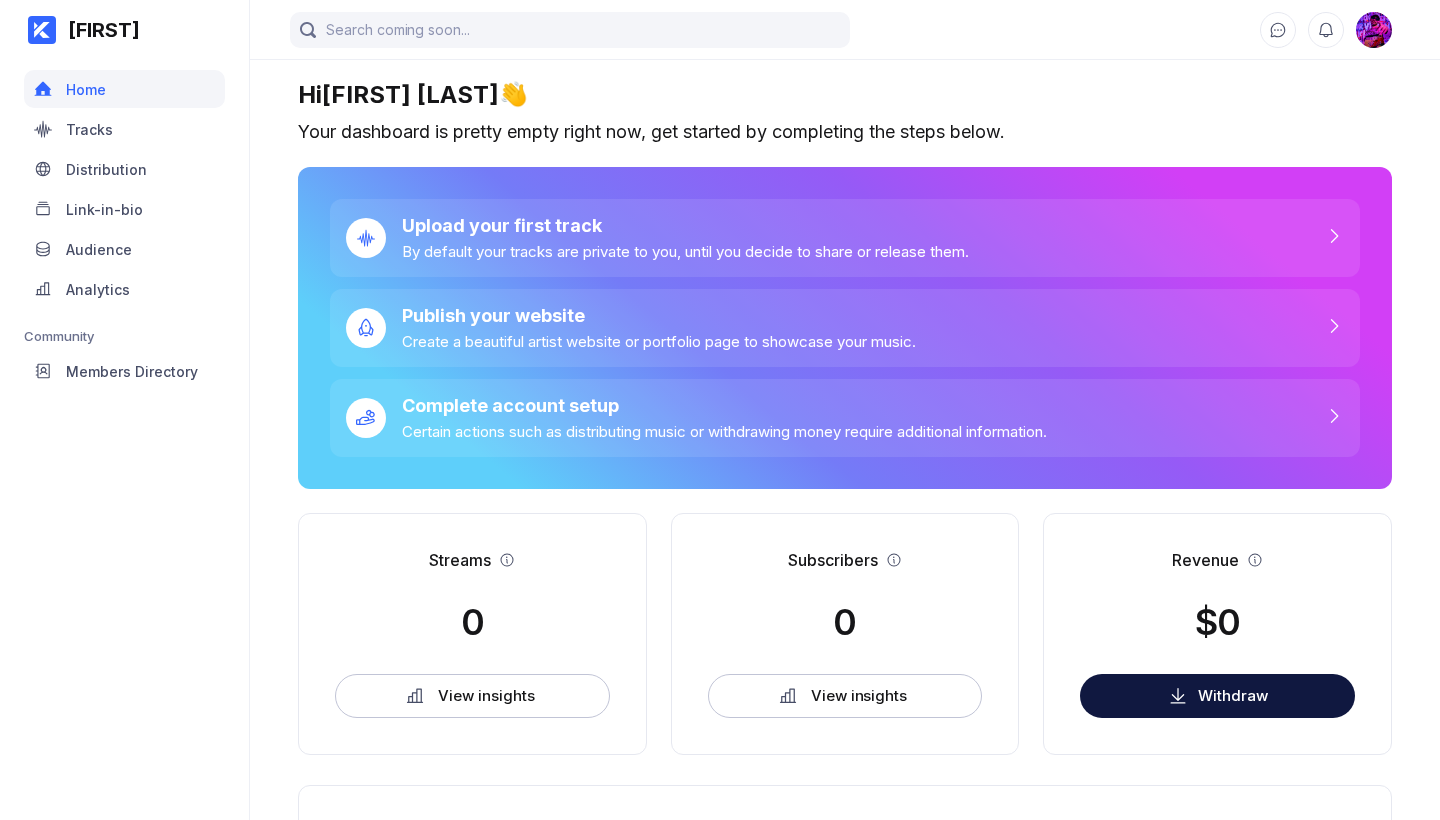 click on "Korda" at bounding box center [98, 30] 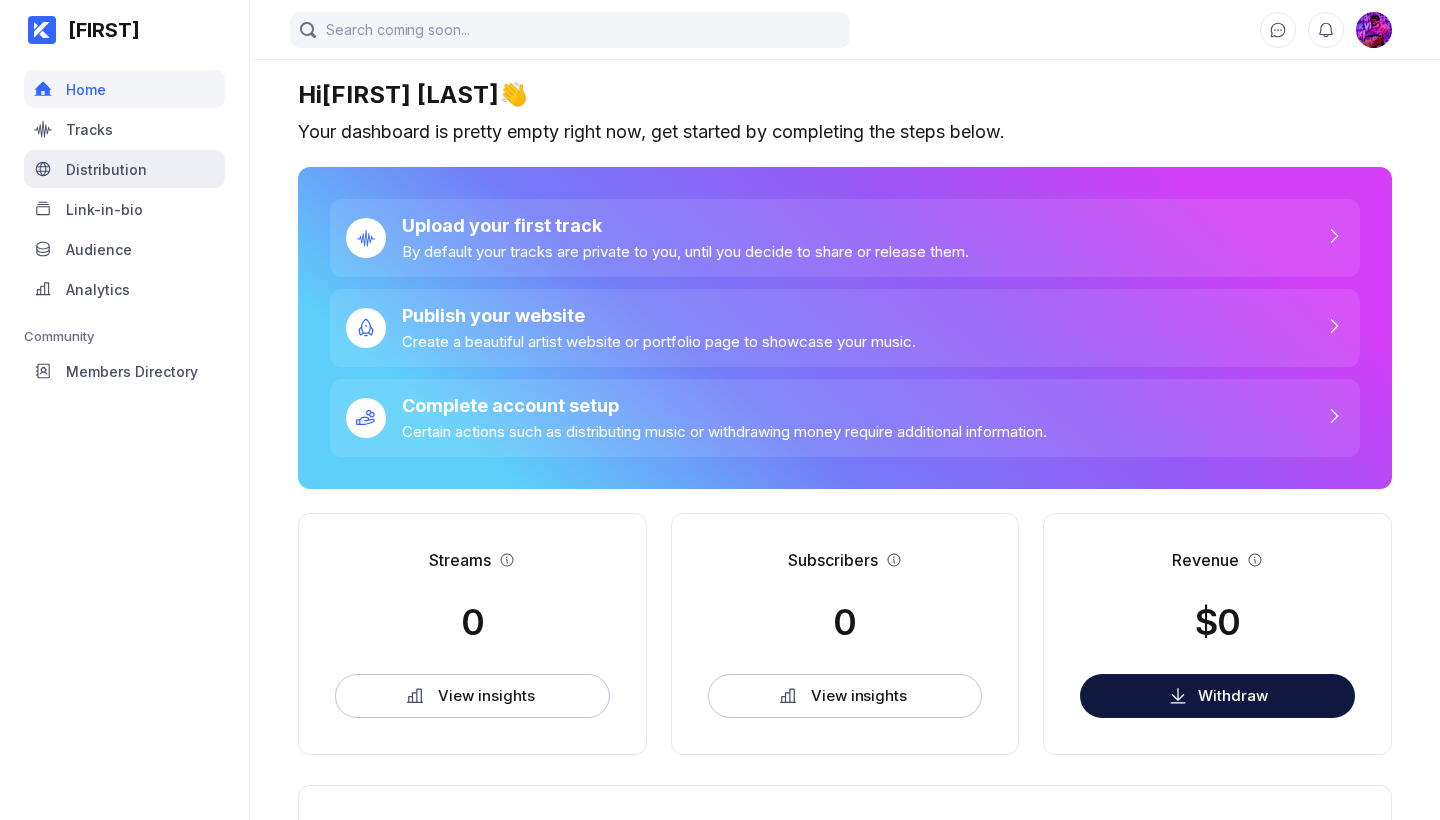 click on "Distribution" at bounding box center (106, 169) 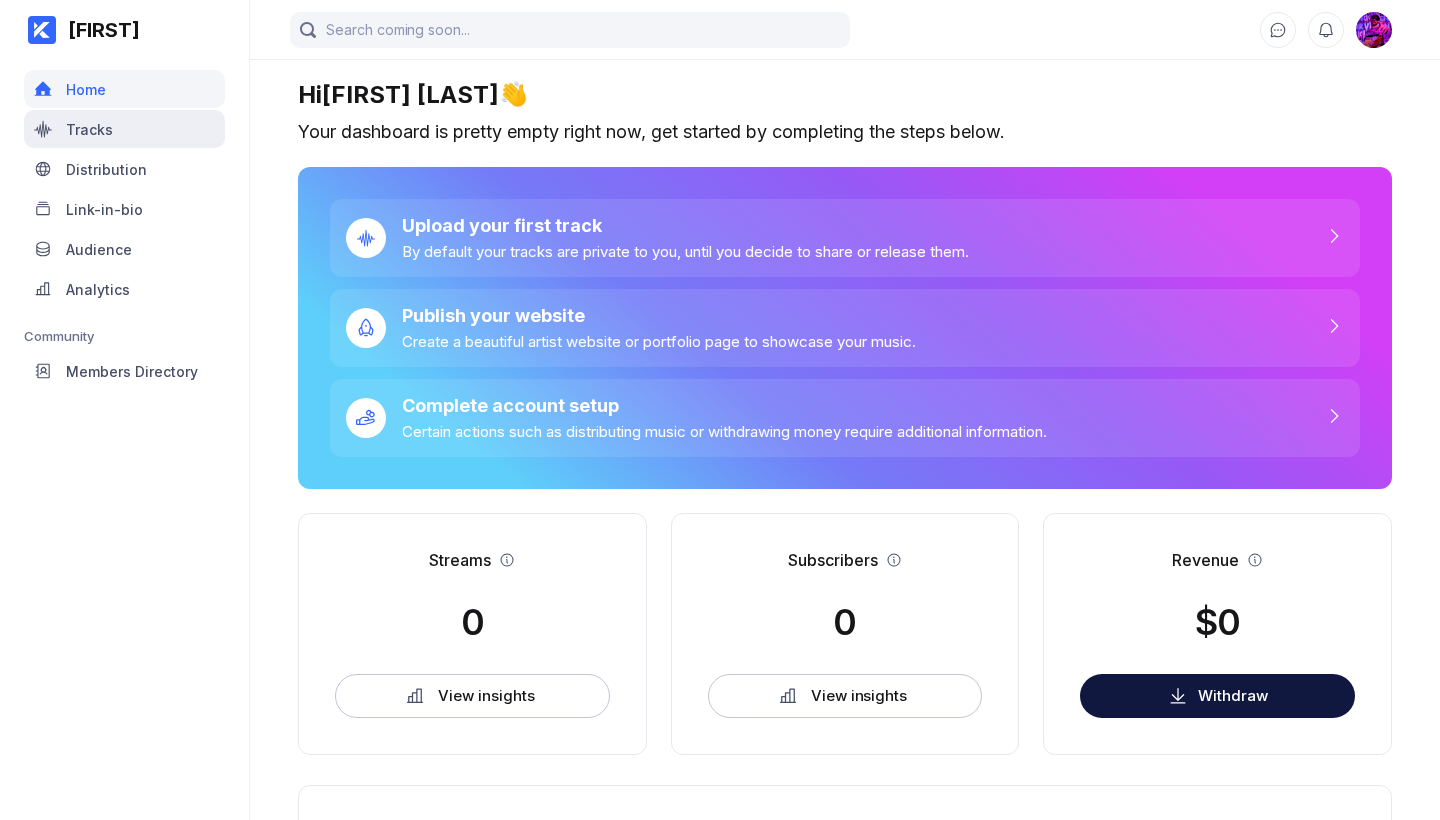 click on "Tracks" at bounding box center (124, 129) 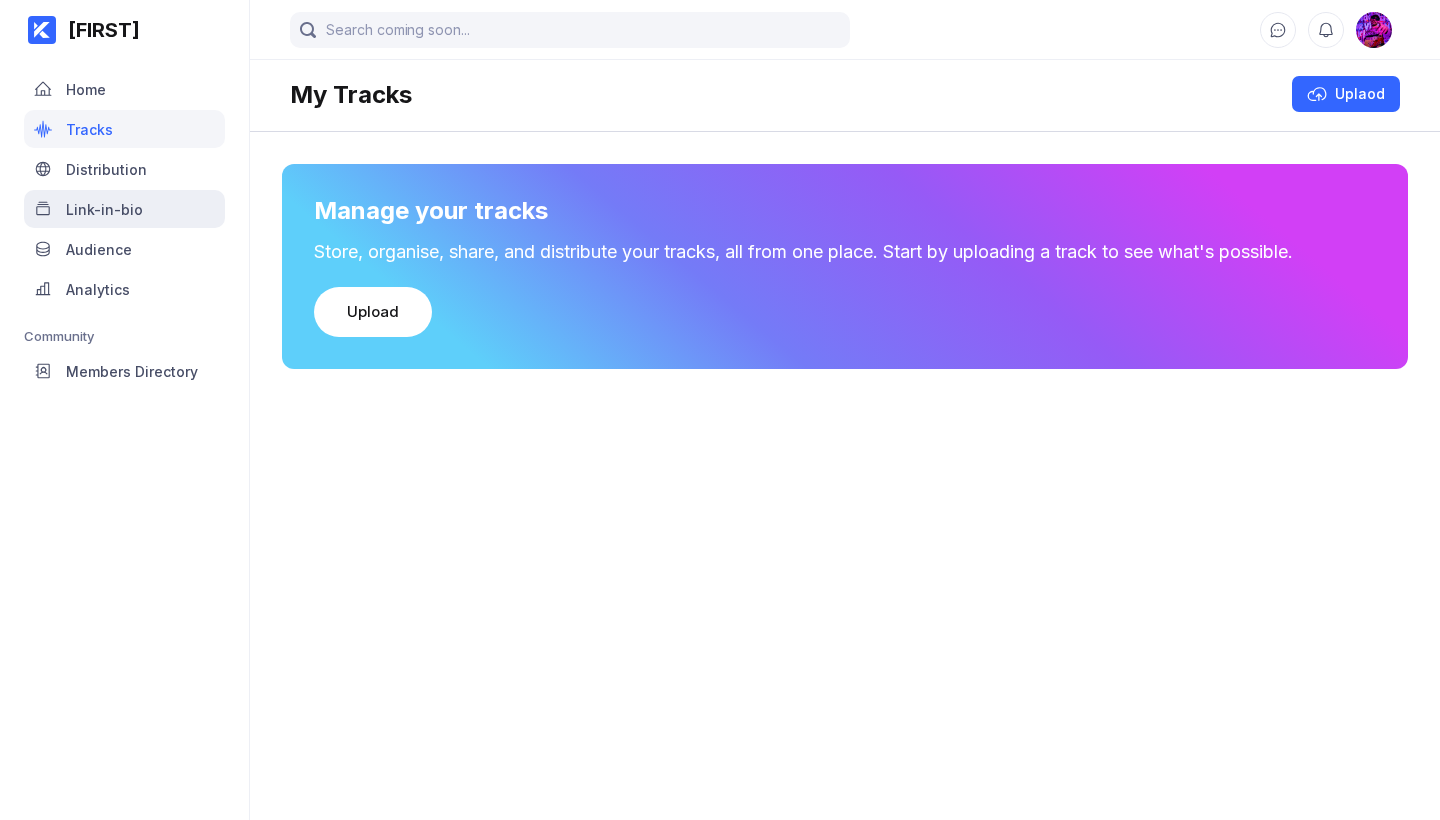 click on "Link-in-bio" at bounding box center [104, 209] 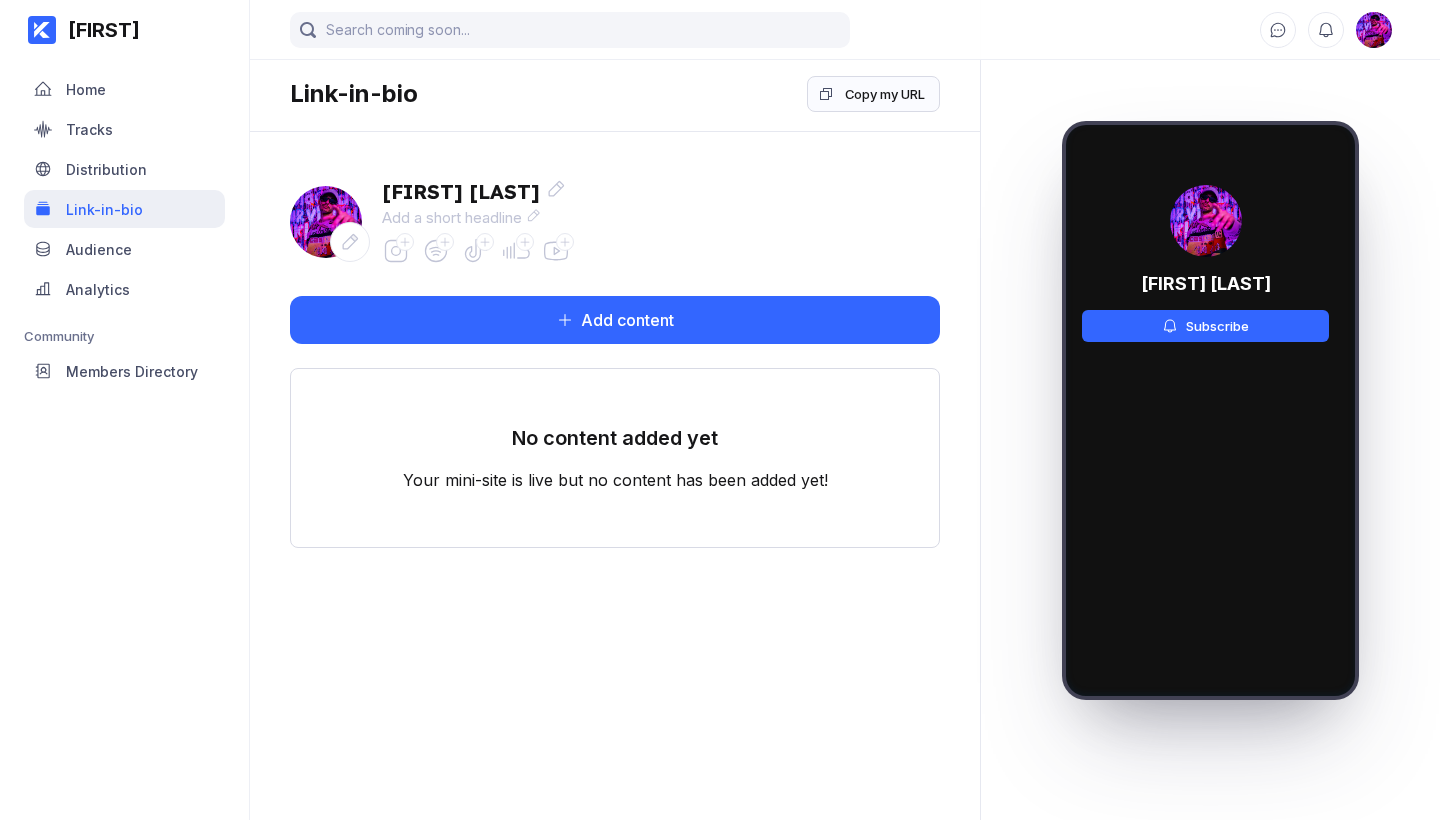scroll, scrollTop: 0, scrollLeft: 0, axis: both 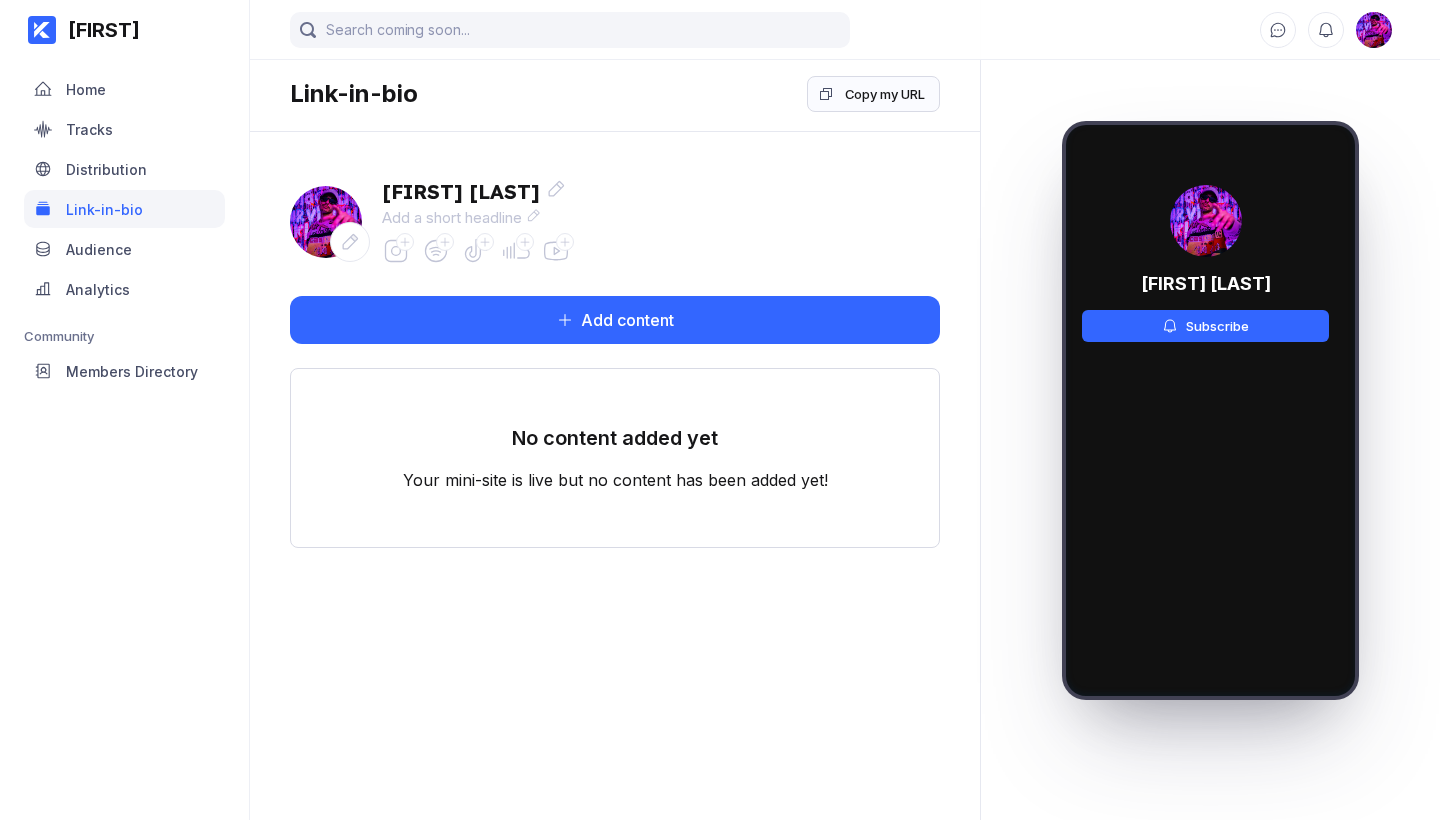 click at bounding box center (1374, 30) 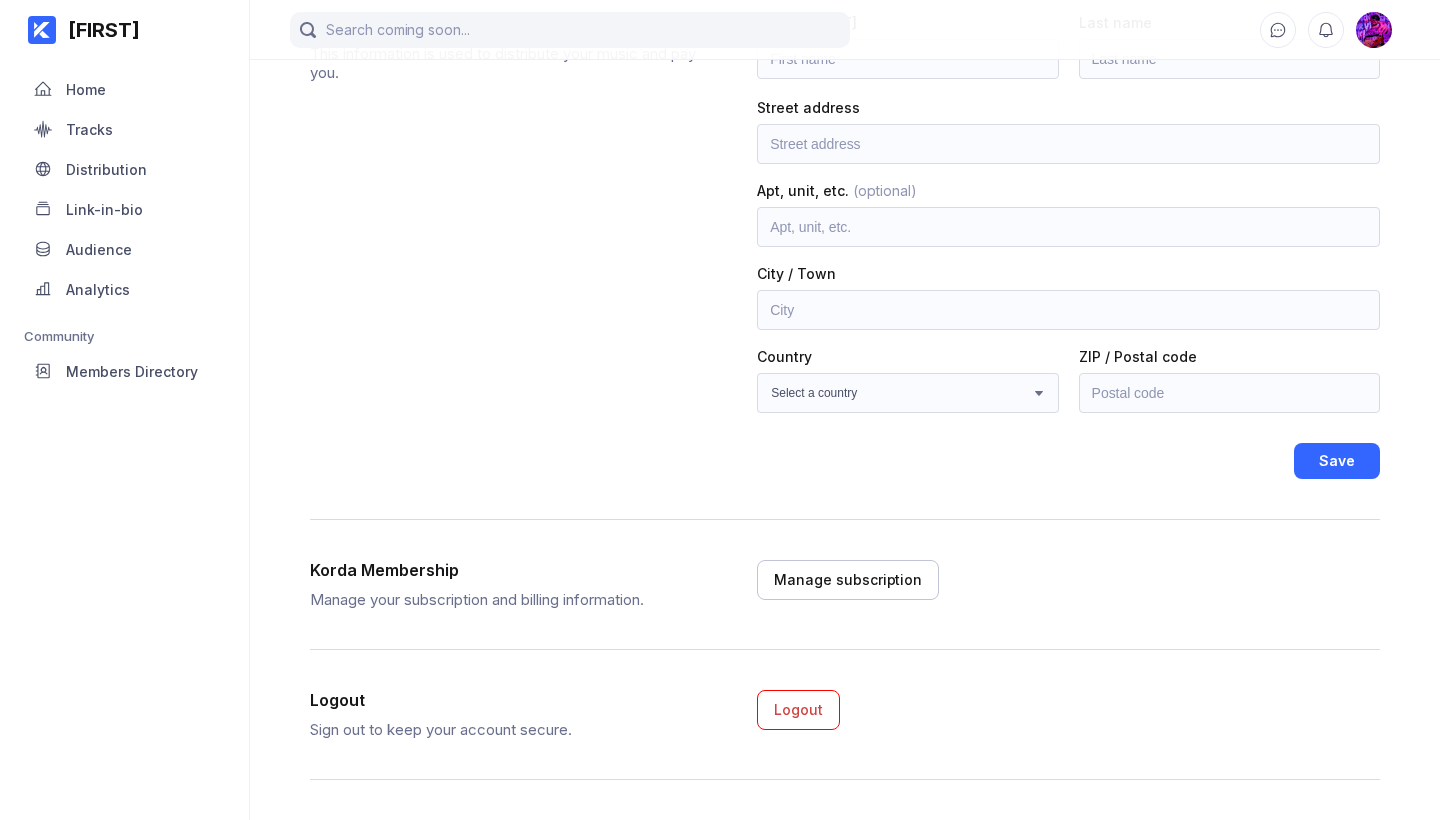 scroll, scrollTop: 186, scrollLeft: 0, axis: vertical 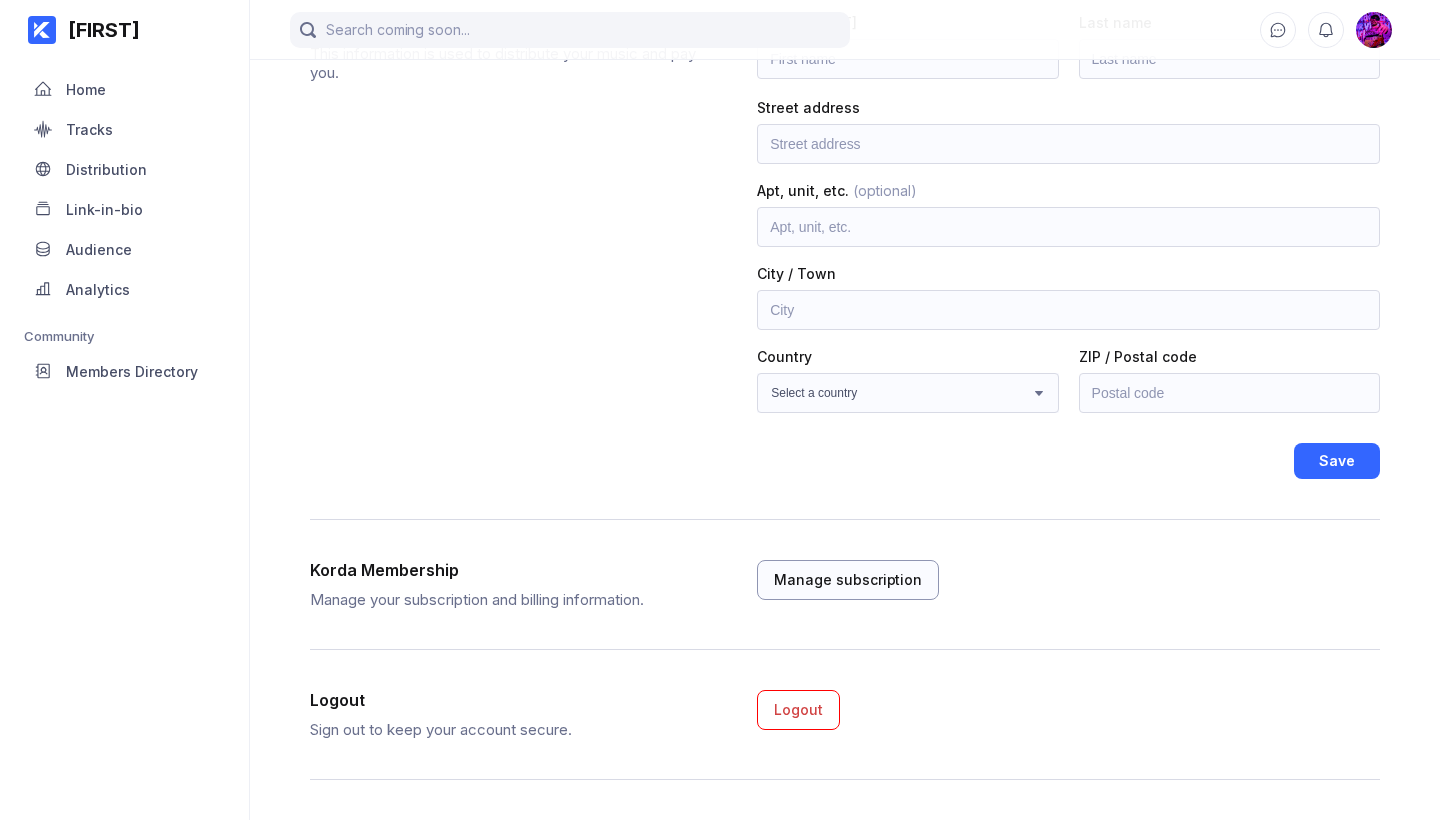 click on "Manage subscription" at bounding box center (848, 580) 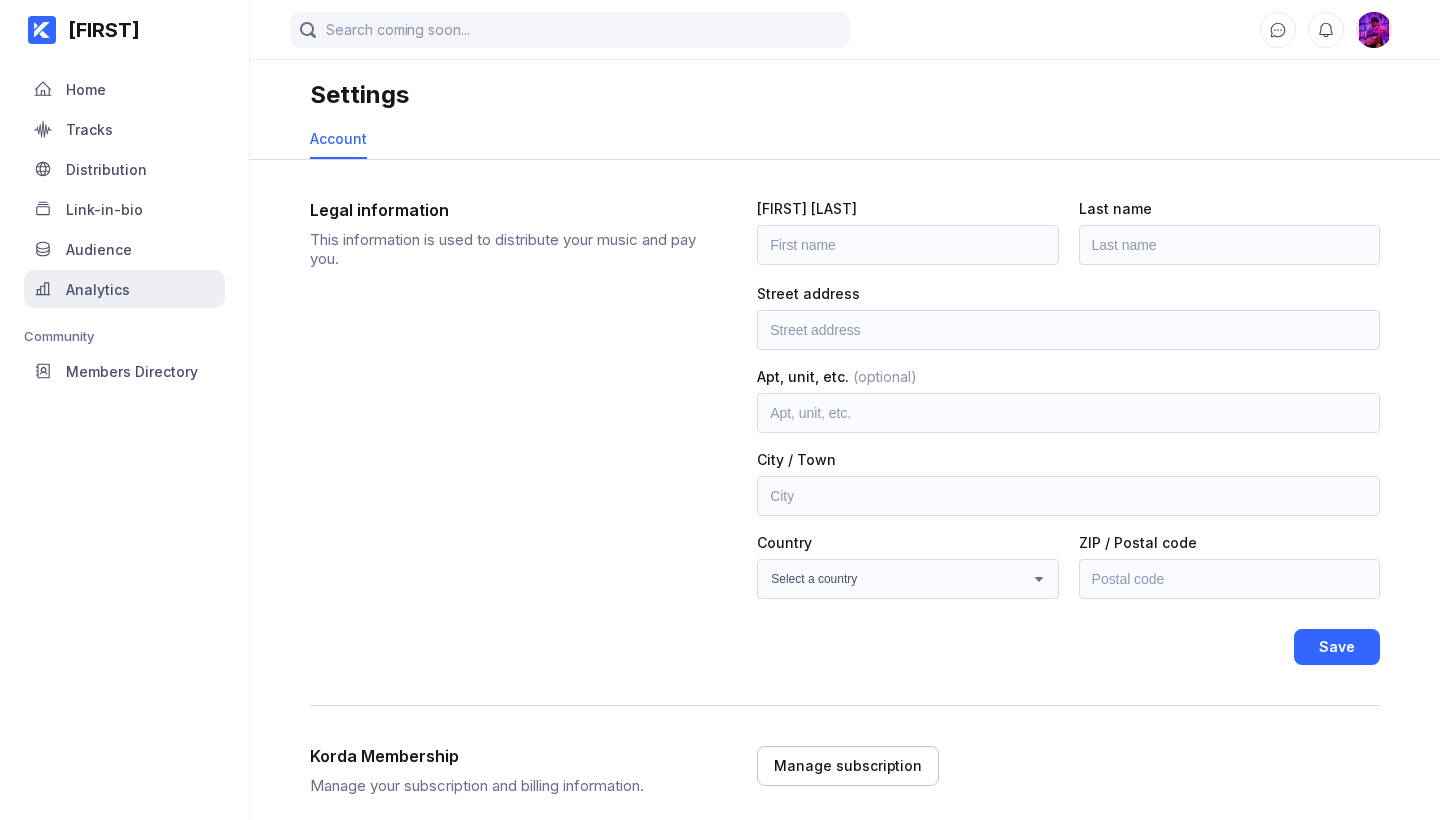 scroll, scrollTop: 0, scrollLeft: 0, axis: both 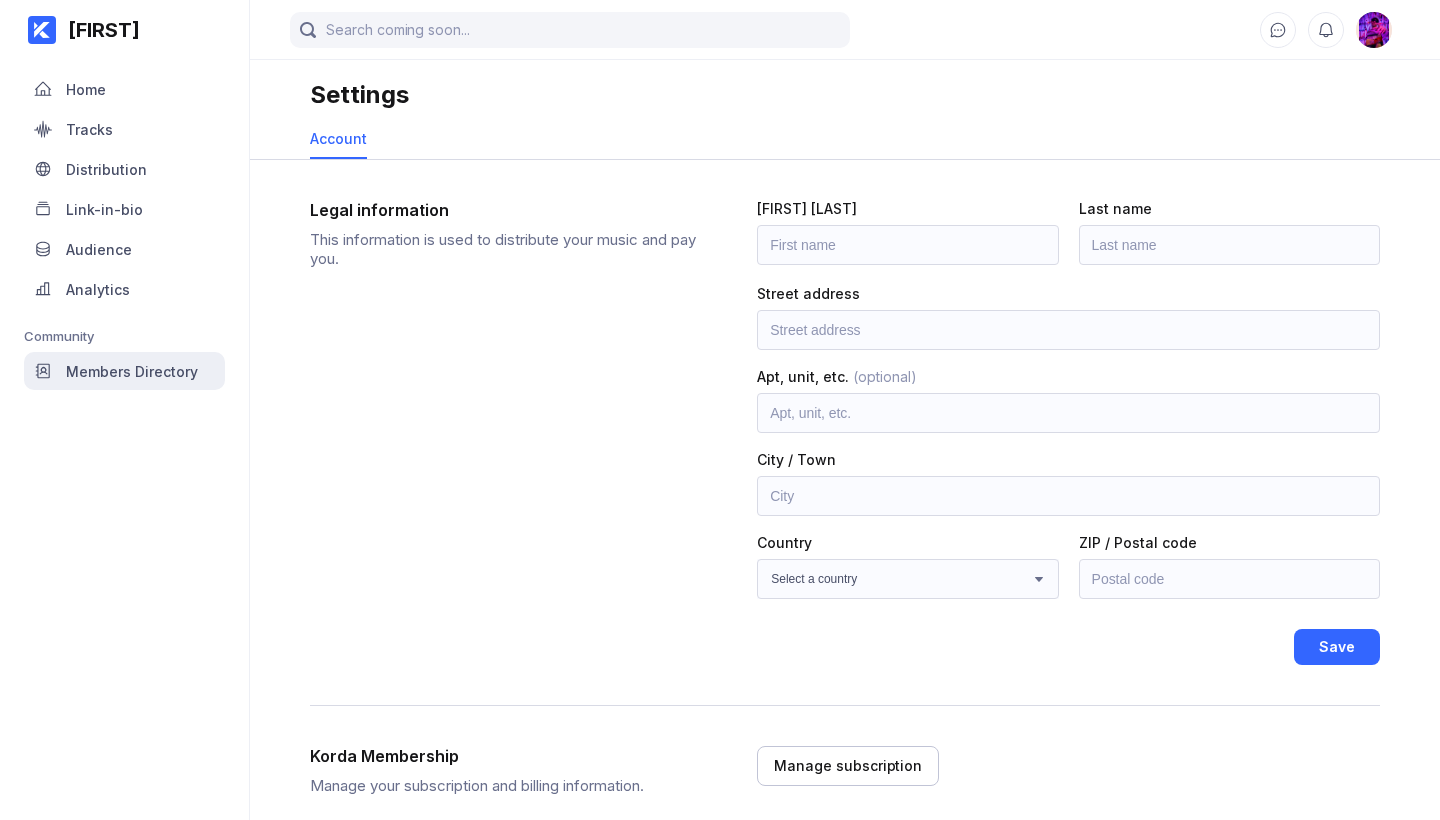 click on "[ROLE]" at bounding box center (124, 371) 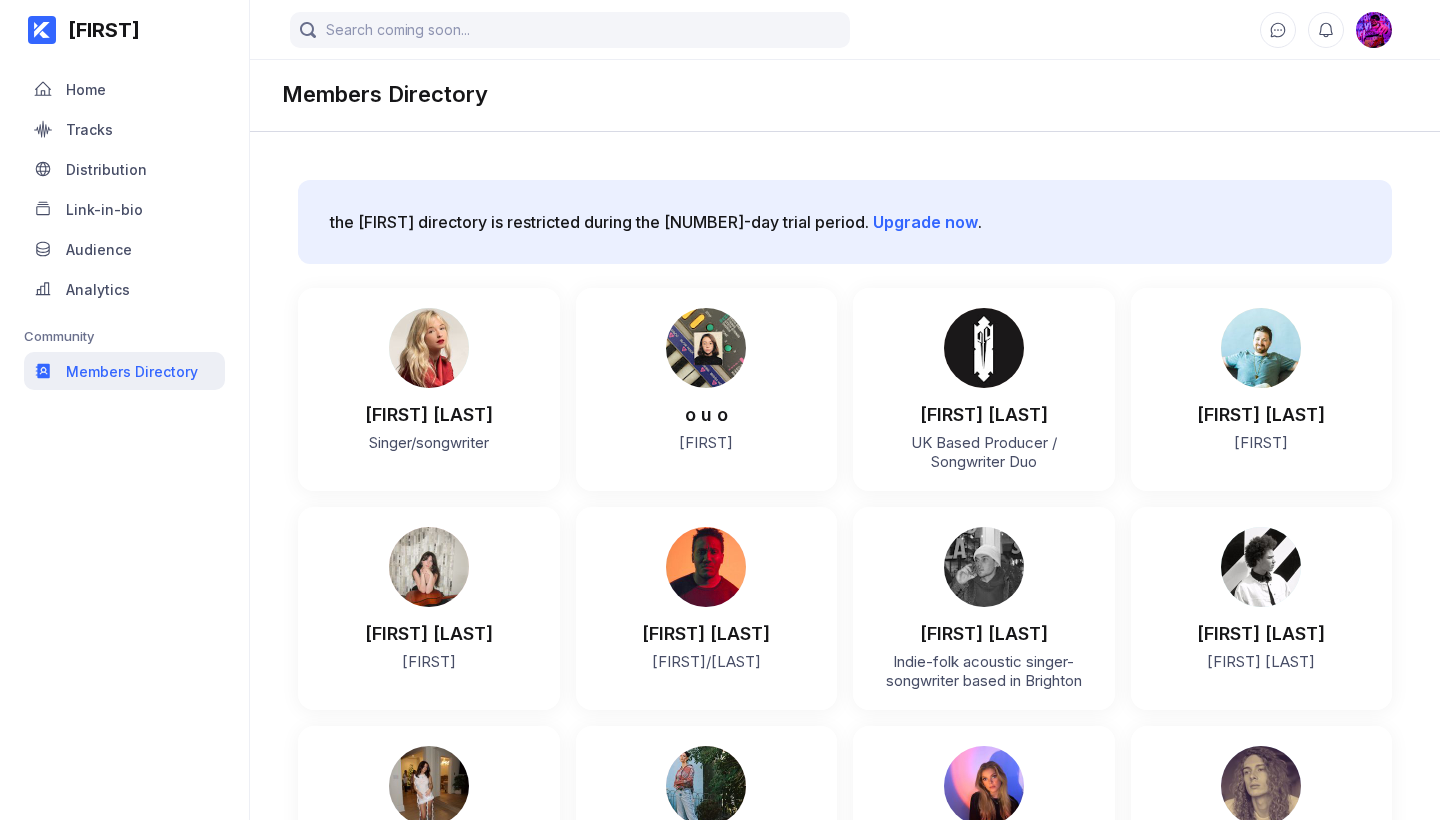 click on "[ROLE]" at bounding box center [132, 371] 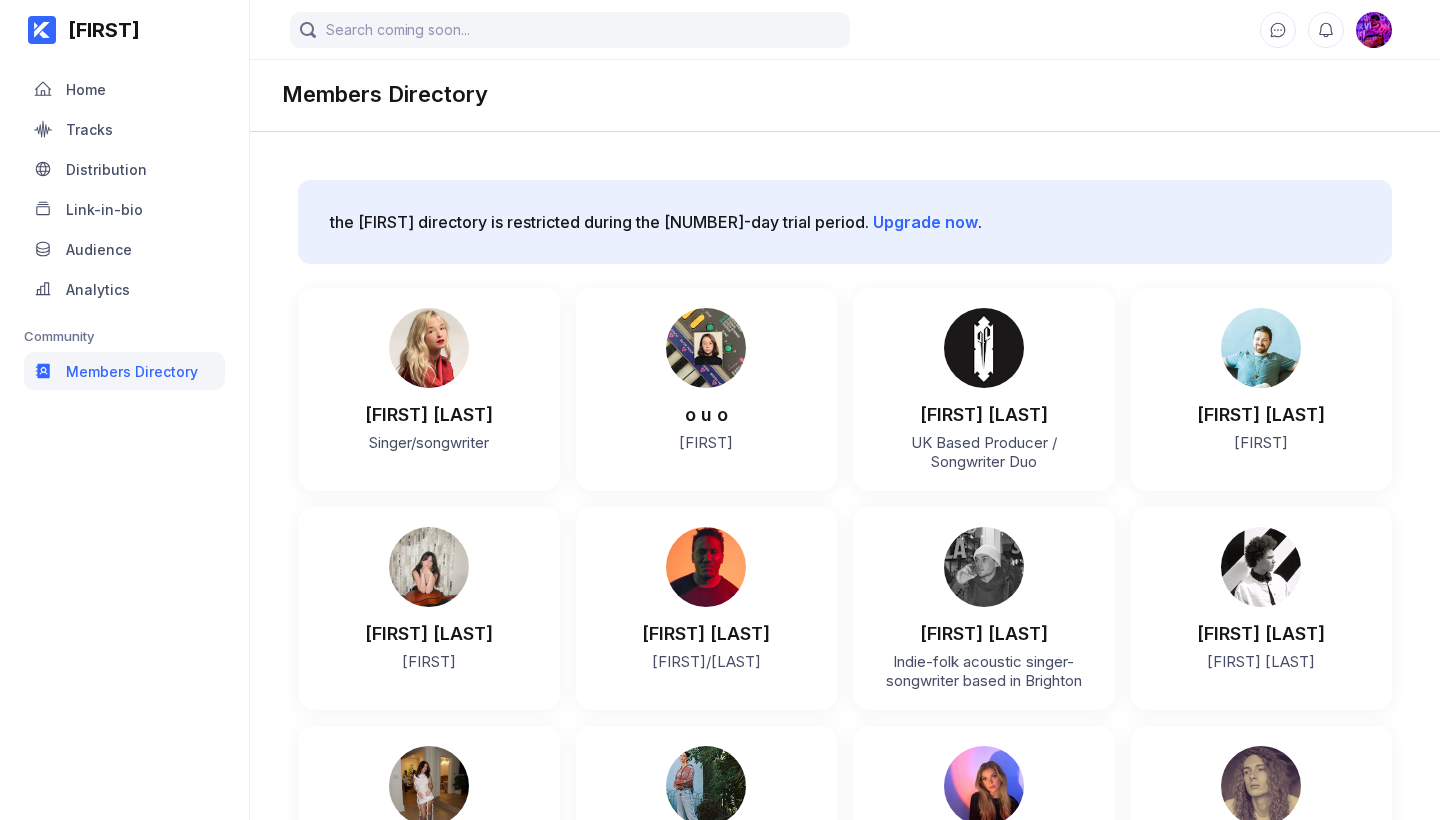 scroll, scrollTop: 0, scrollLeft: 0, axis: both 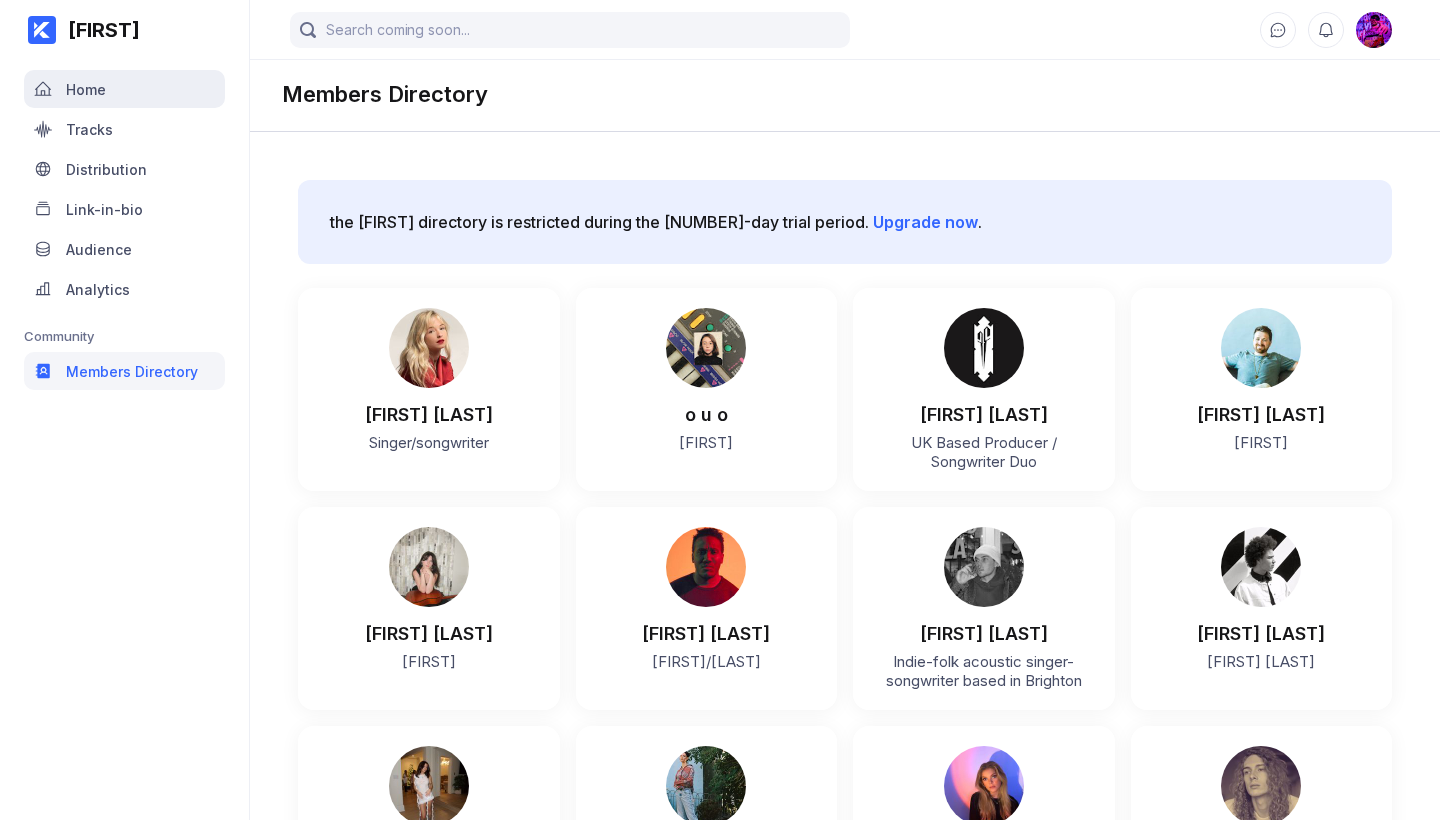 click on "Home" at bounding box center [124, 89] 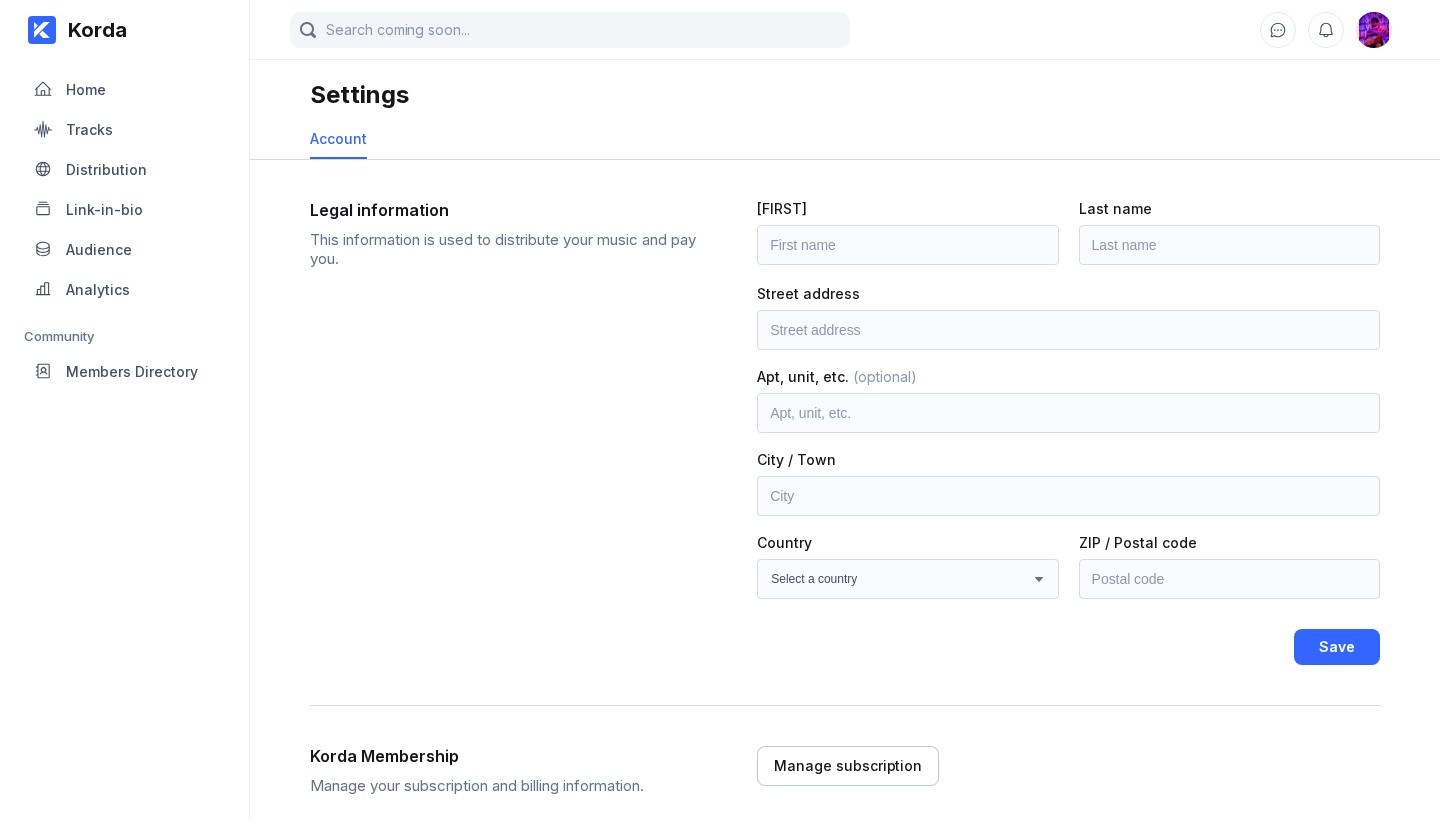 scroll, scrollTop: 0, scrollLeft: 0, axis: both 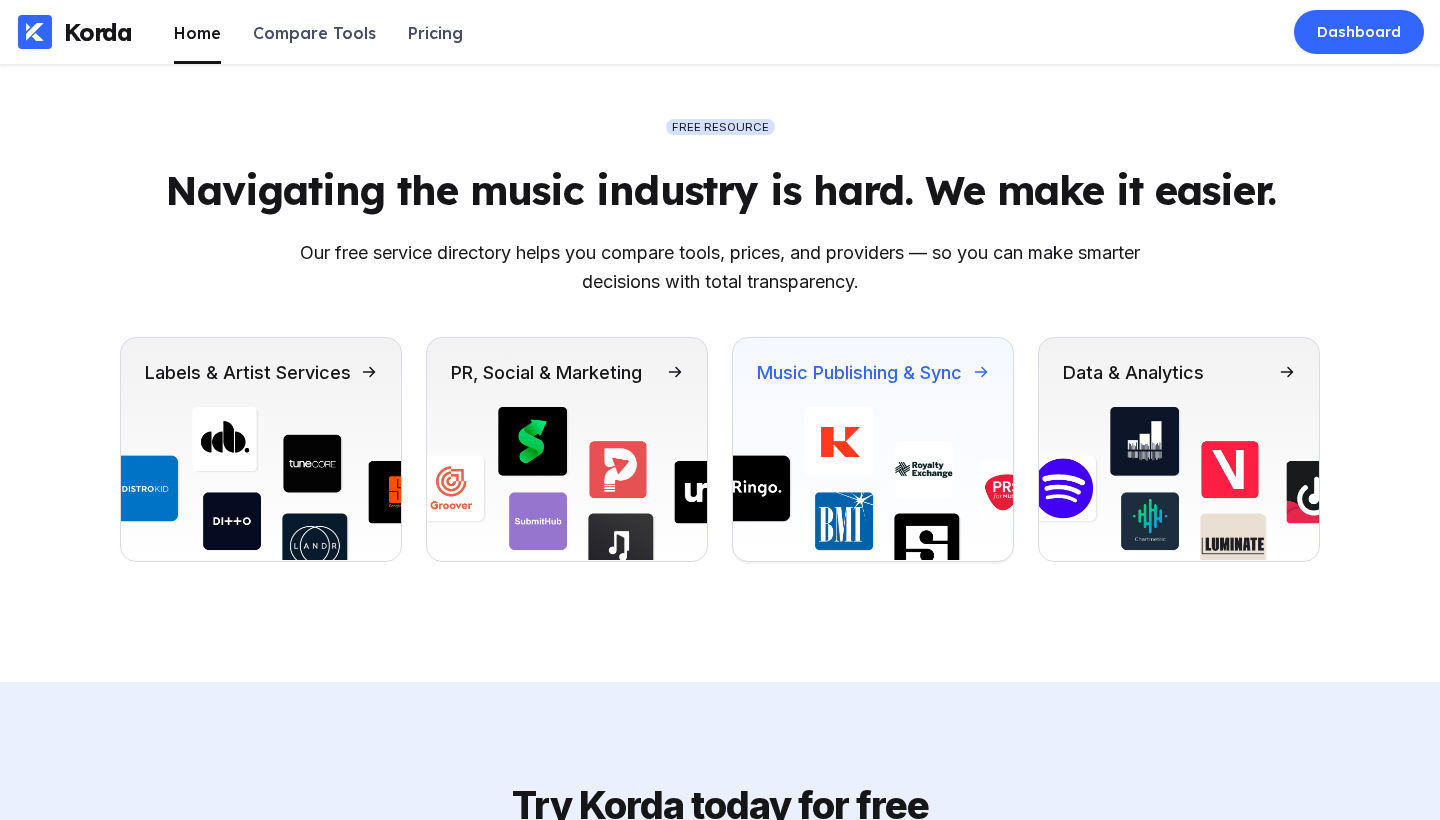 click at bounding box center [873, 484] 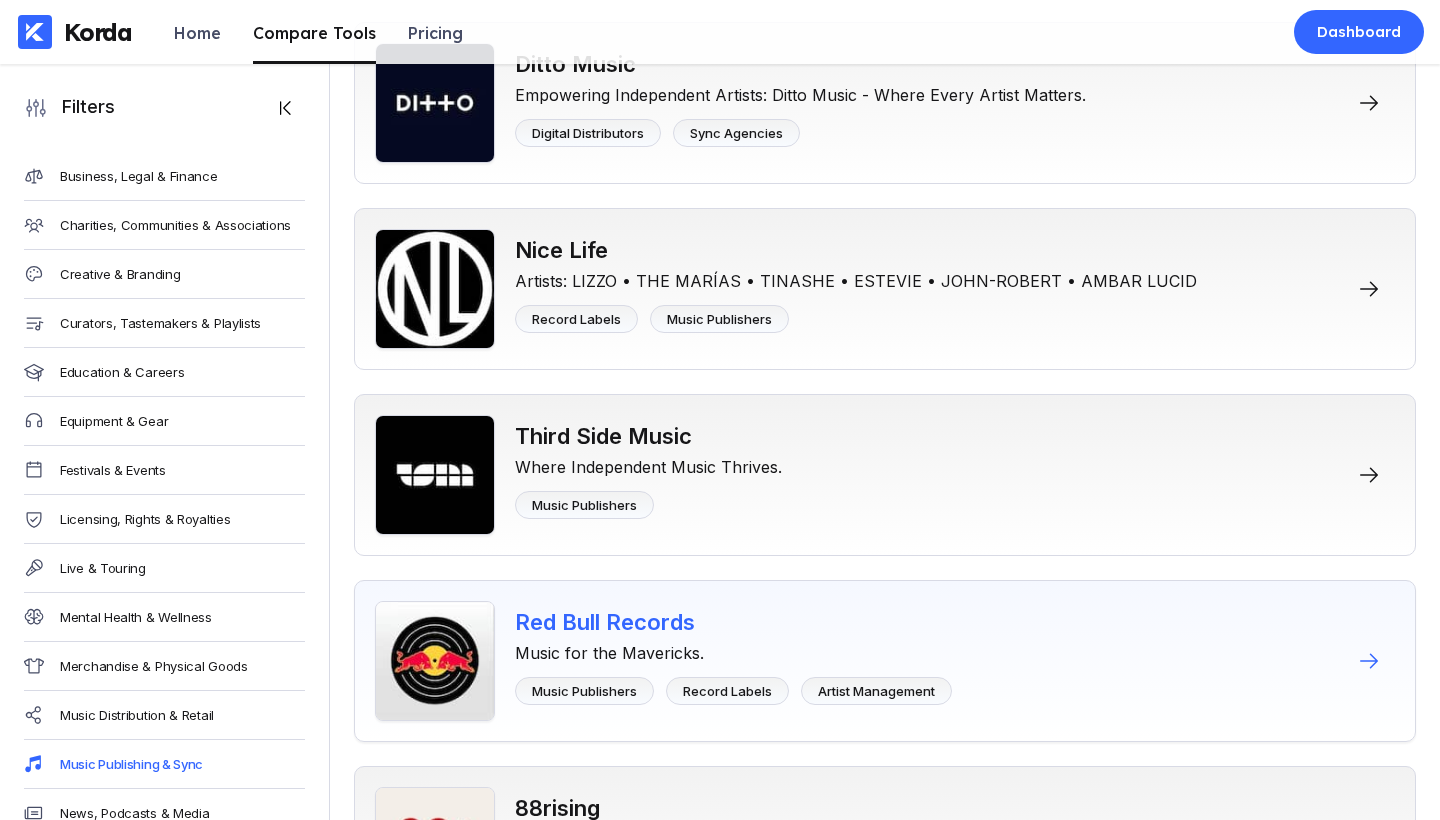 scroll, scrollTop: 955, scrollLeft: 0, axis: vertical 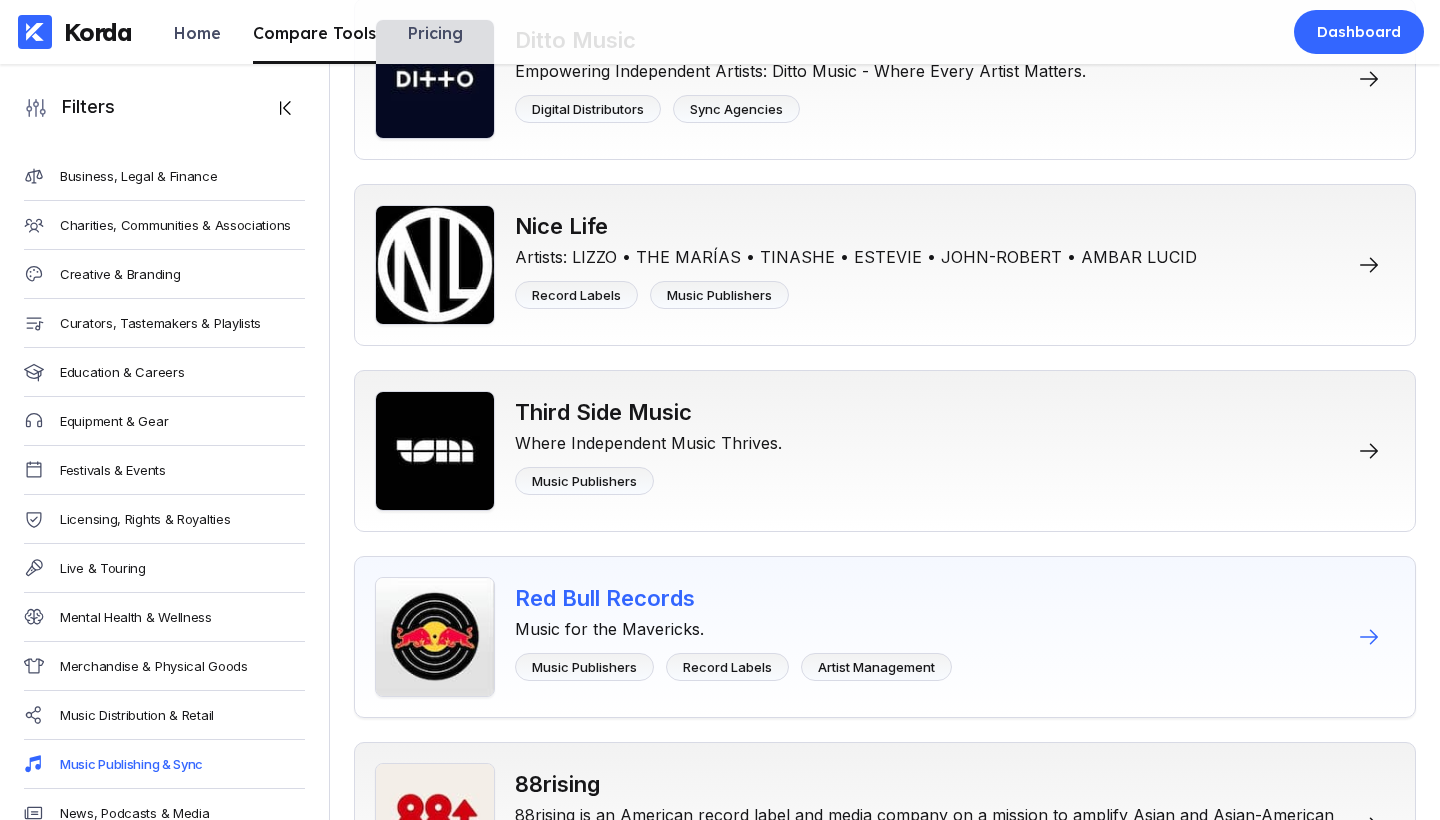 click on "Red Bull Records" at bounding box center [733, 598] 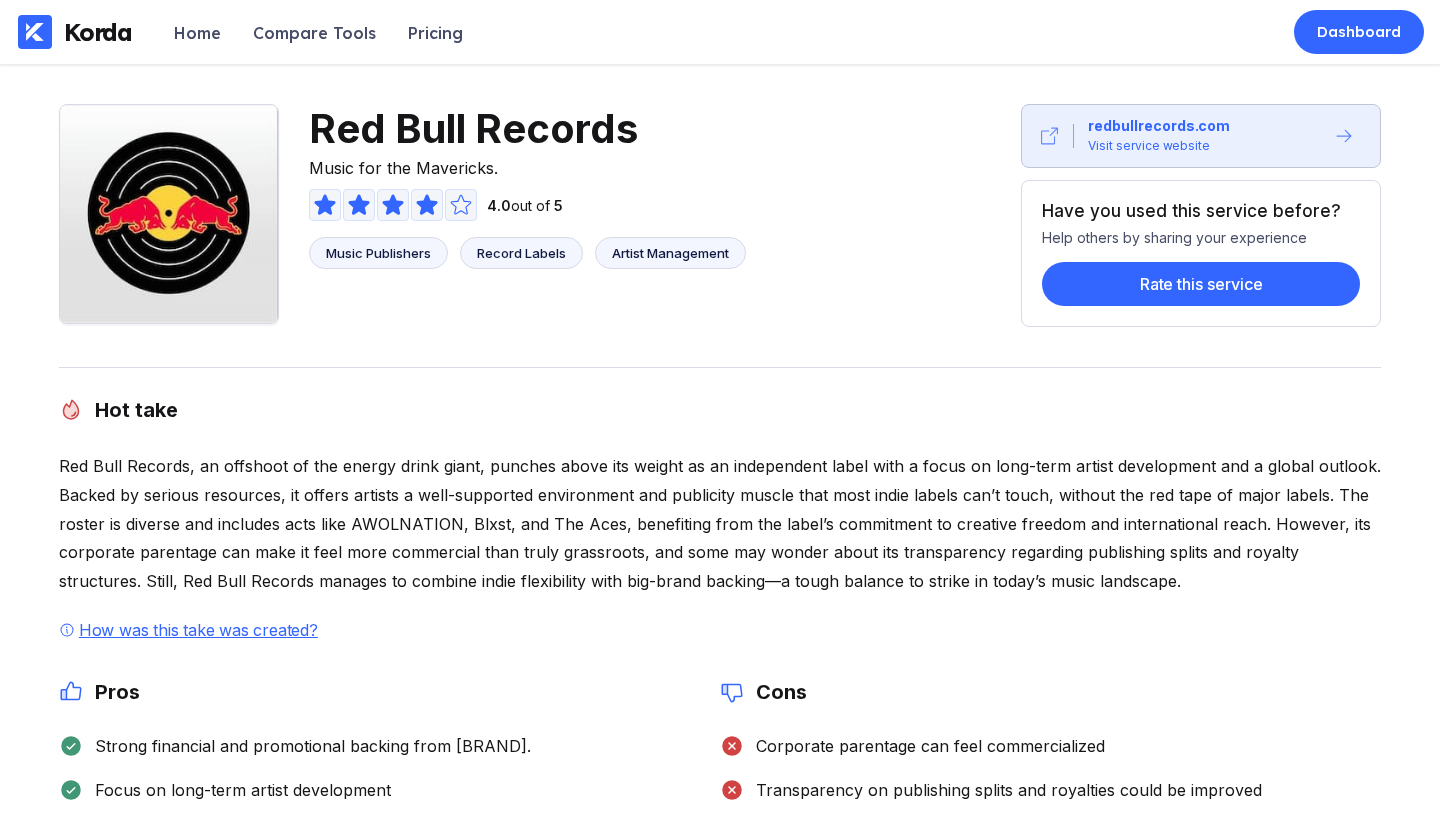 scroll, scrollTop: 0, scrollLeft: 0, axis: both 